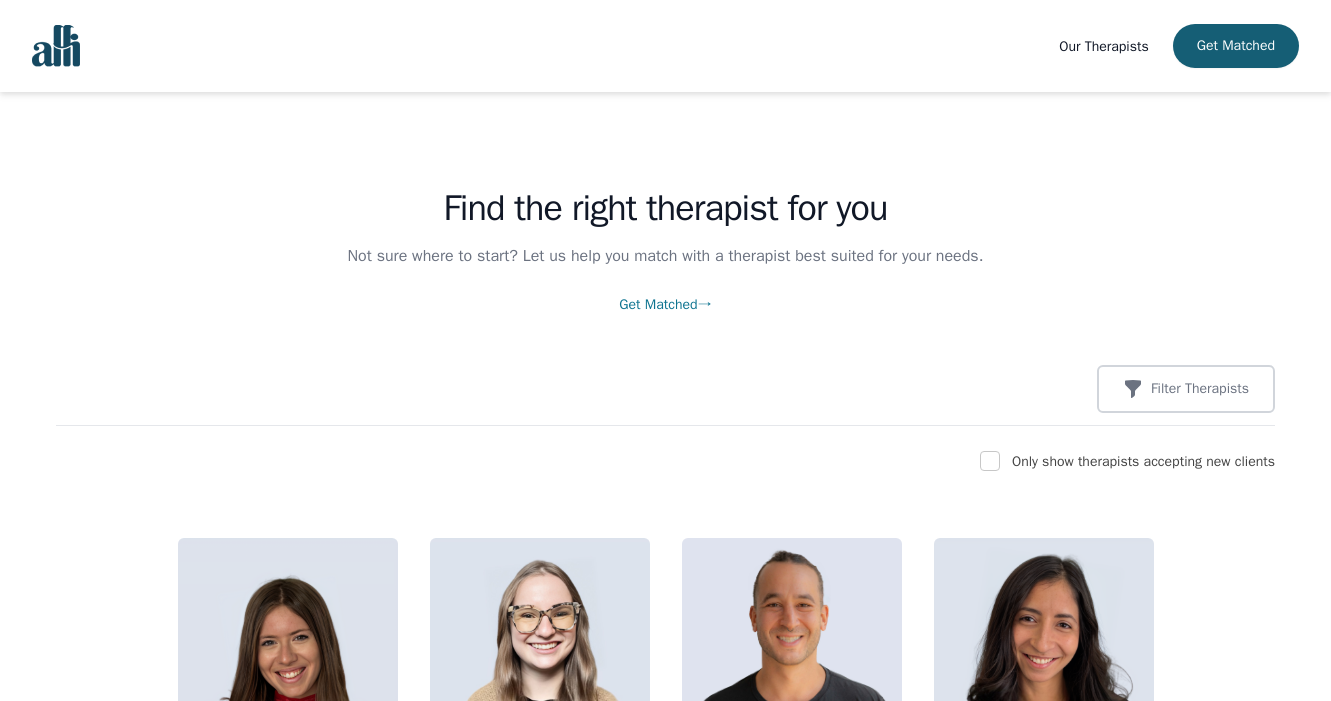 scroll, scrollTop: 0, scrollLeft: 0, axis: both 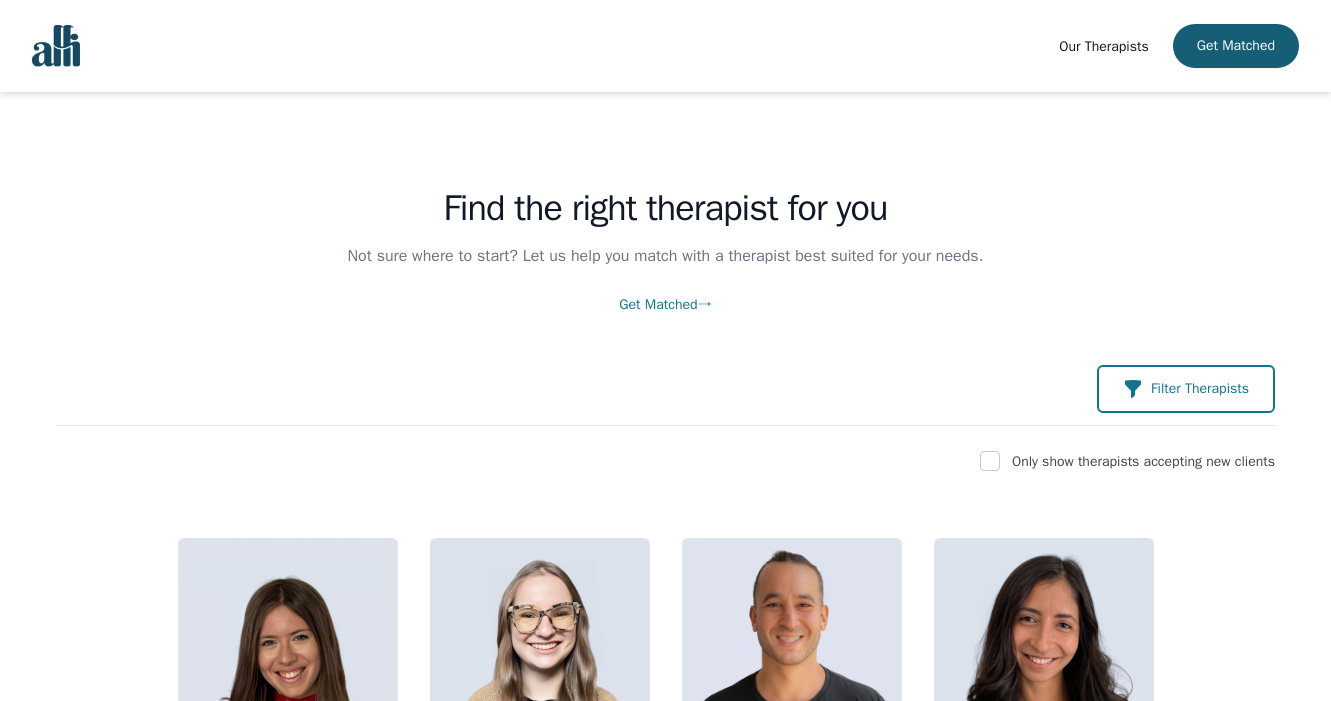 click on "Filter Therapists" at bounding box center [1186, 389] 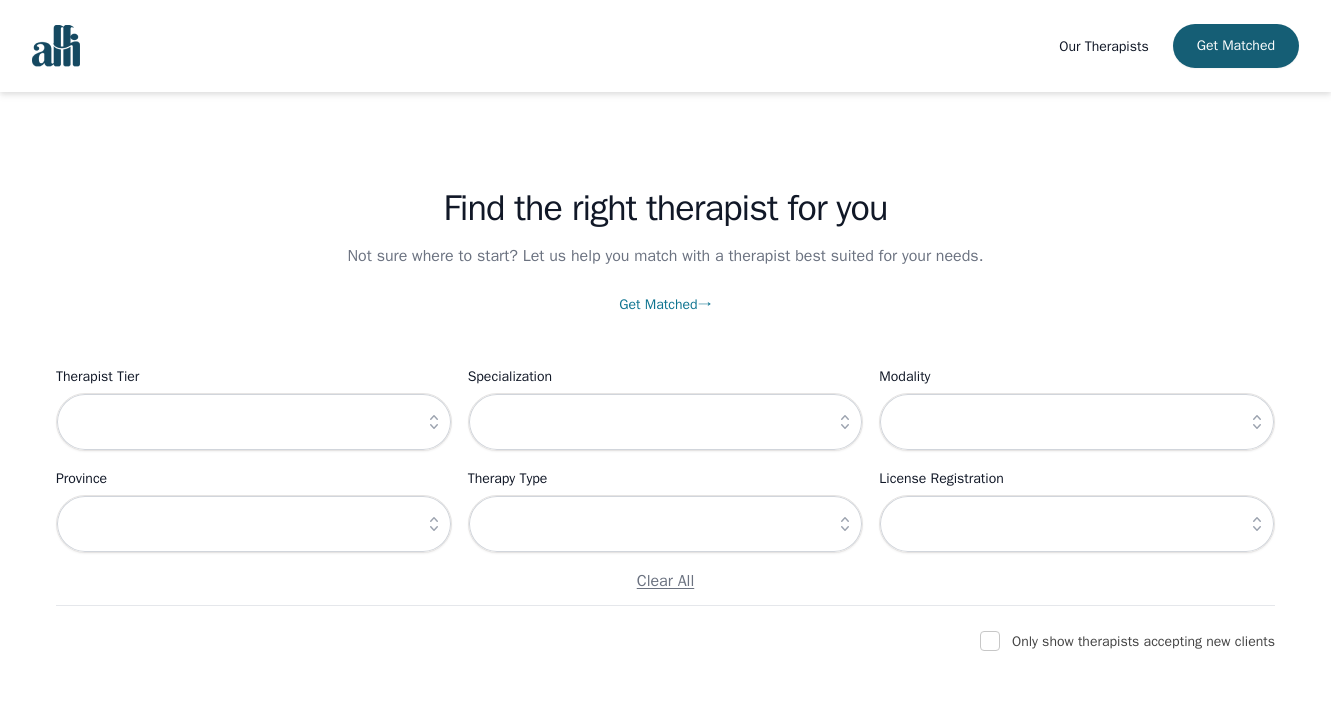 click 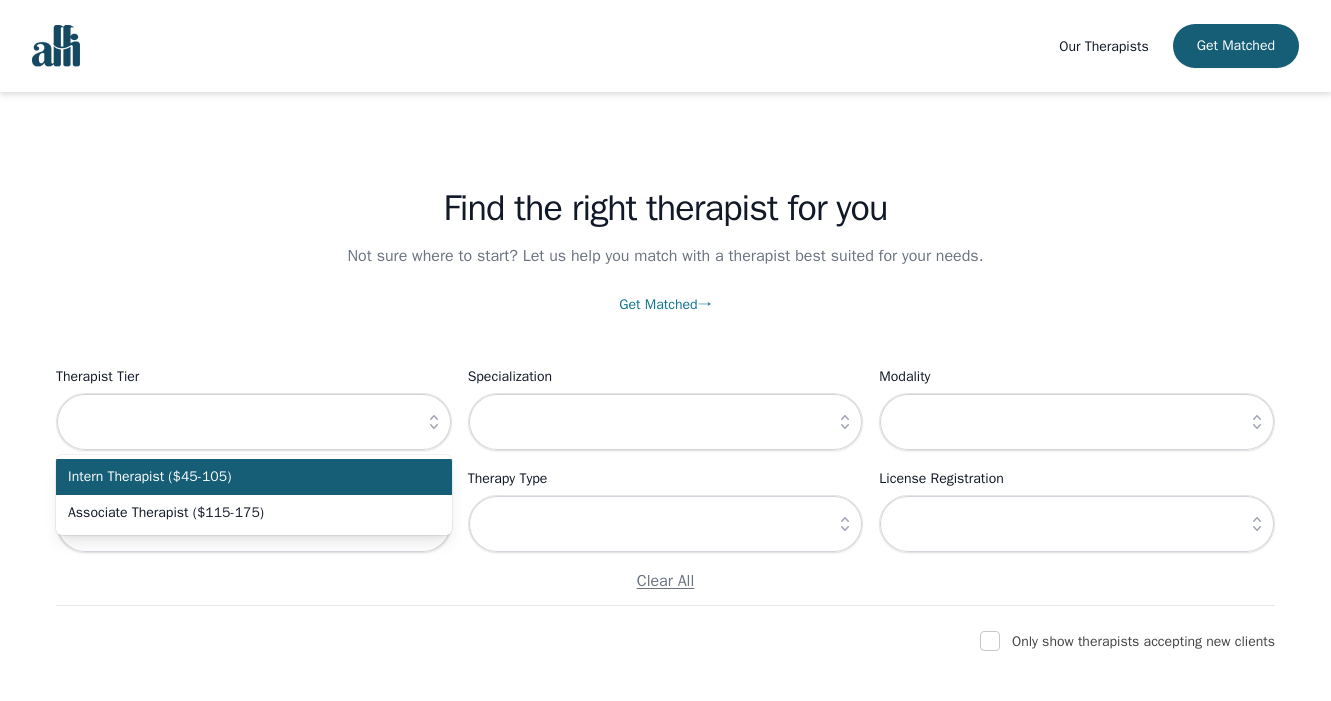 click on "Intern Therapist ($45-105)" at bounding box center [242, 477] 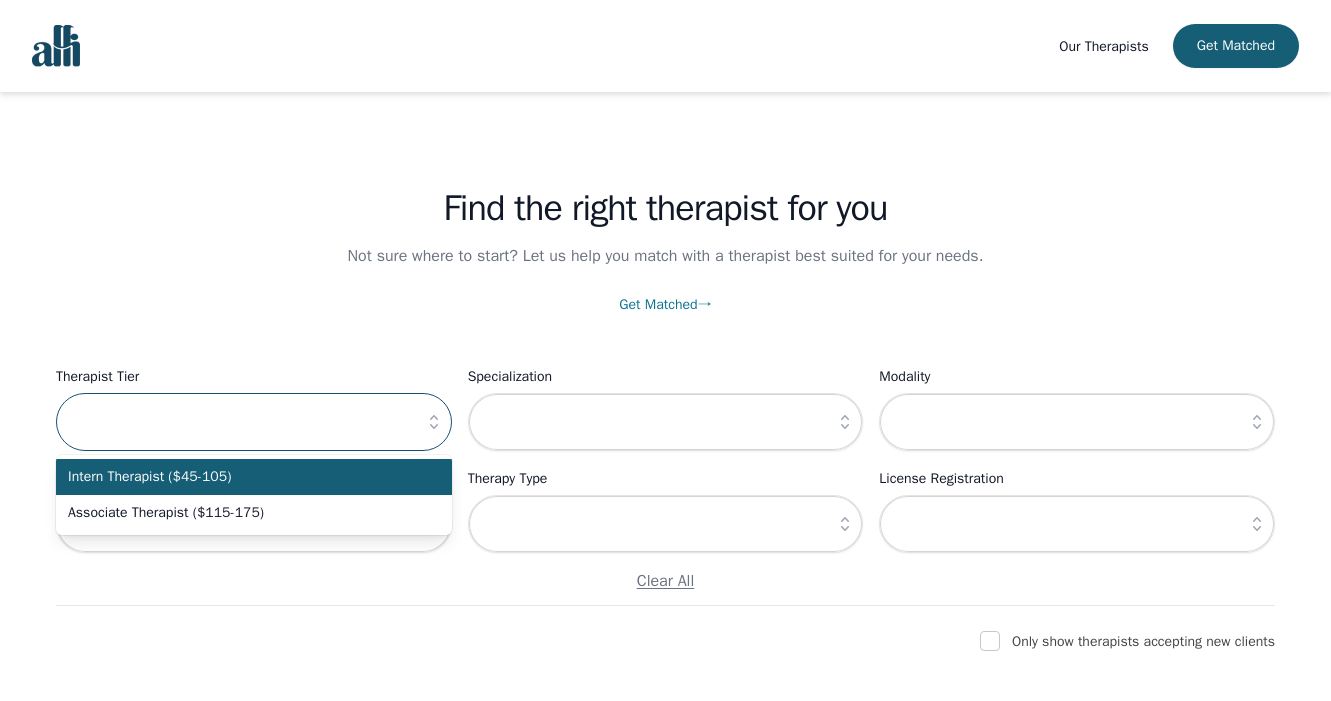 type on "Intern Therapist ($45-105)" 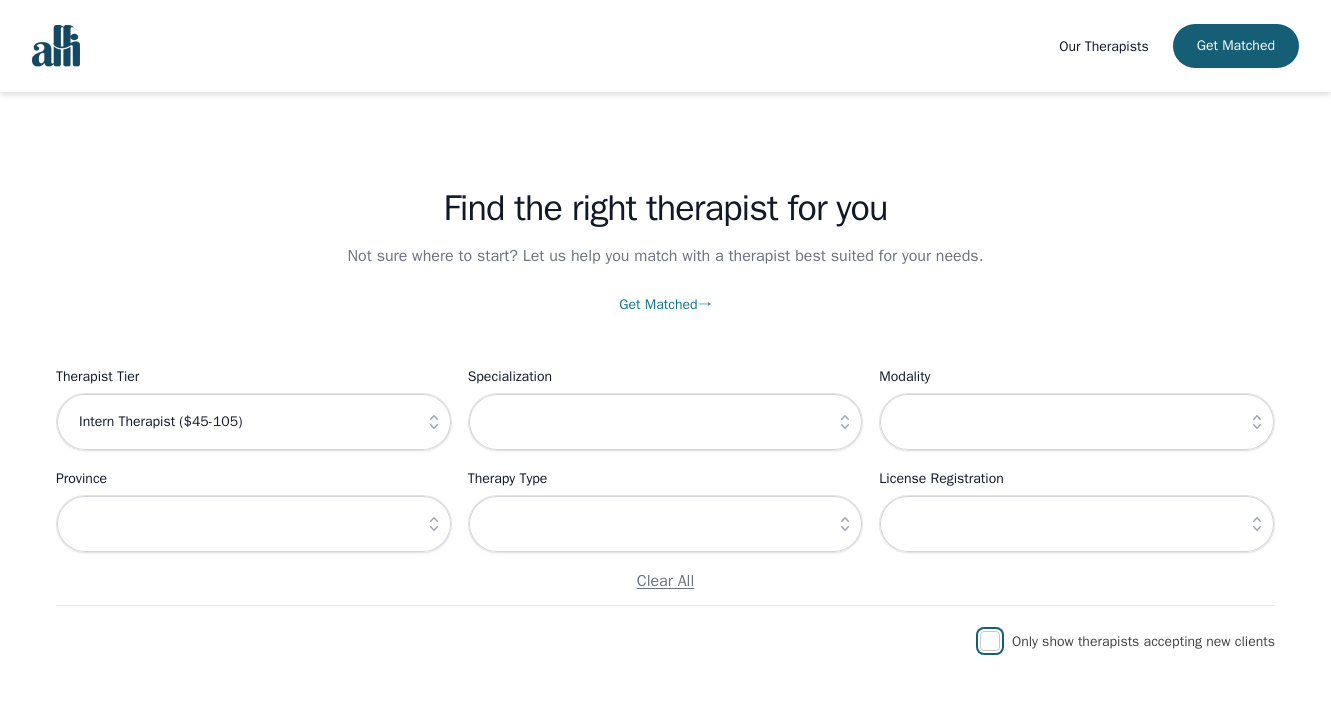 click at bounding box center (990, 641) 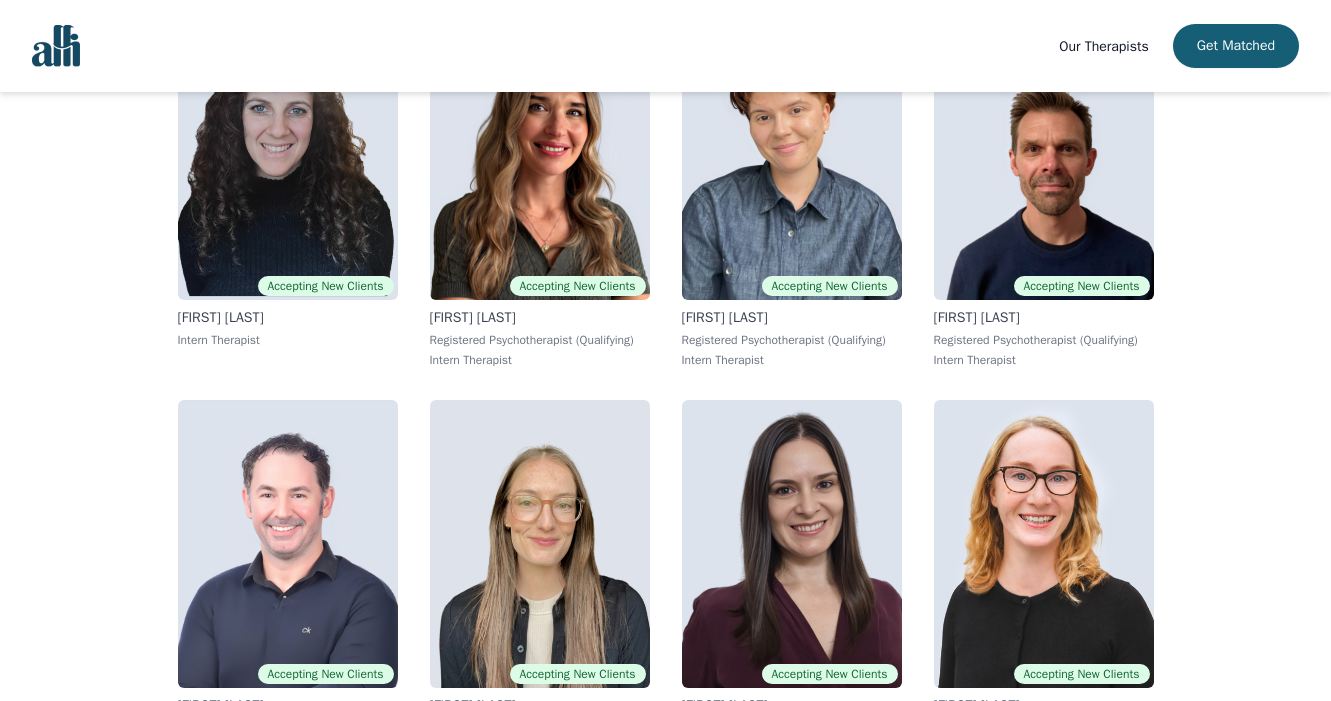 scroll, scrollTop: 1923, scrollLeft: 0, axis: vertical 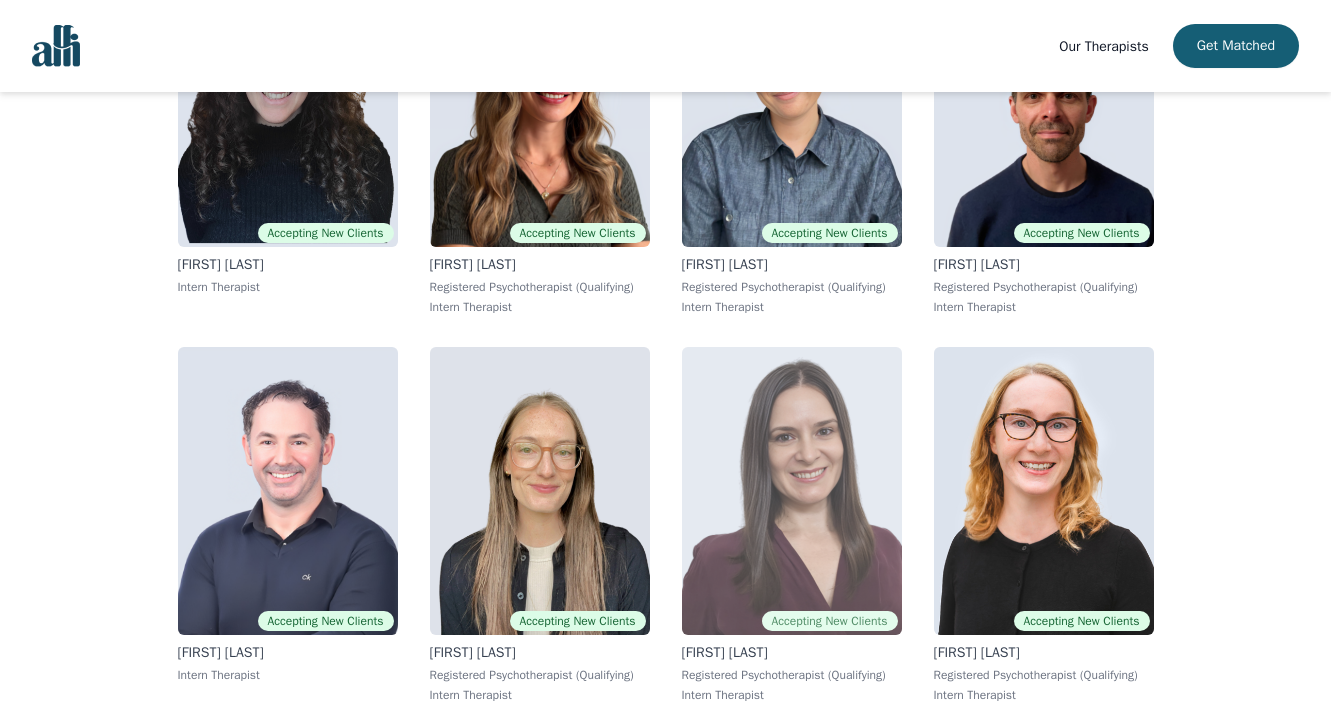 click at bounding box center [792, 491] 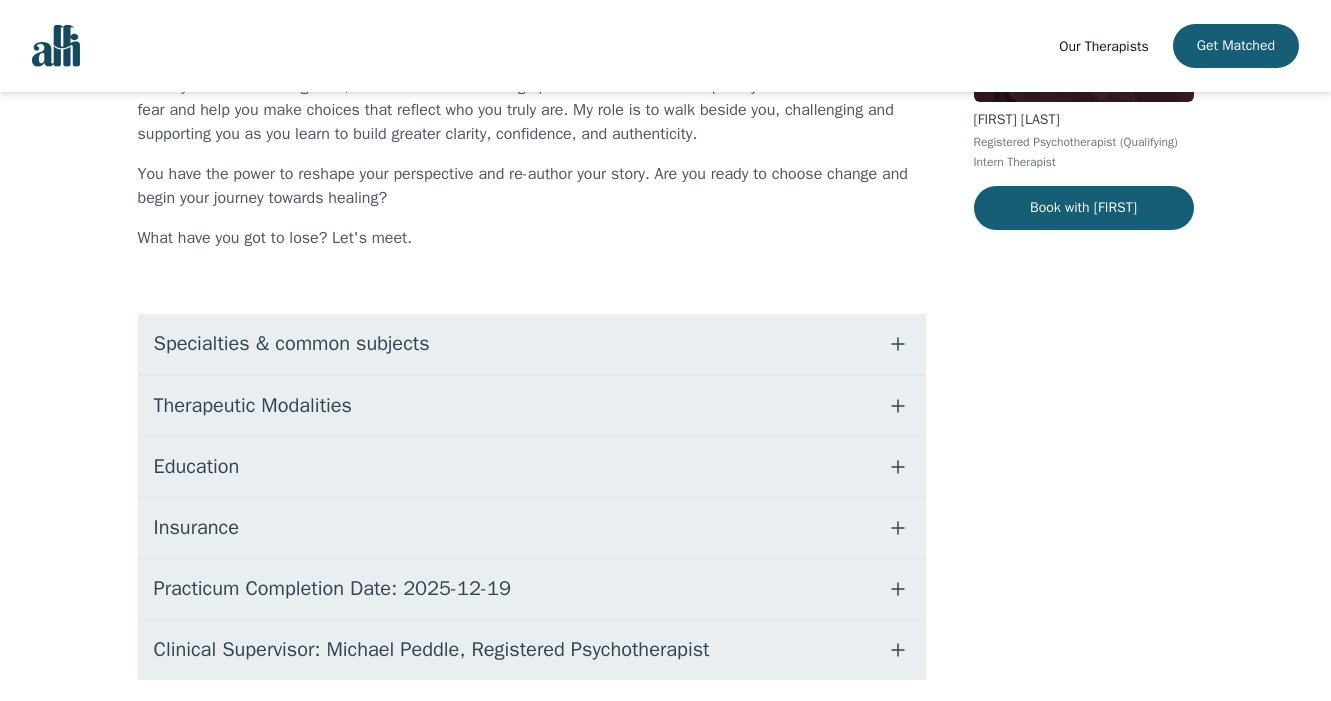 scroll, scrollTop: 355, scrollLeft: 0, axis: vertical 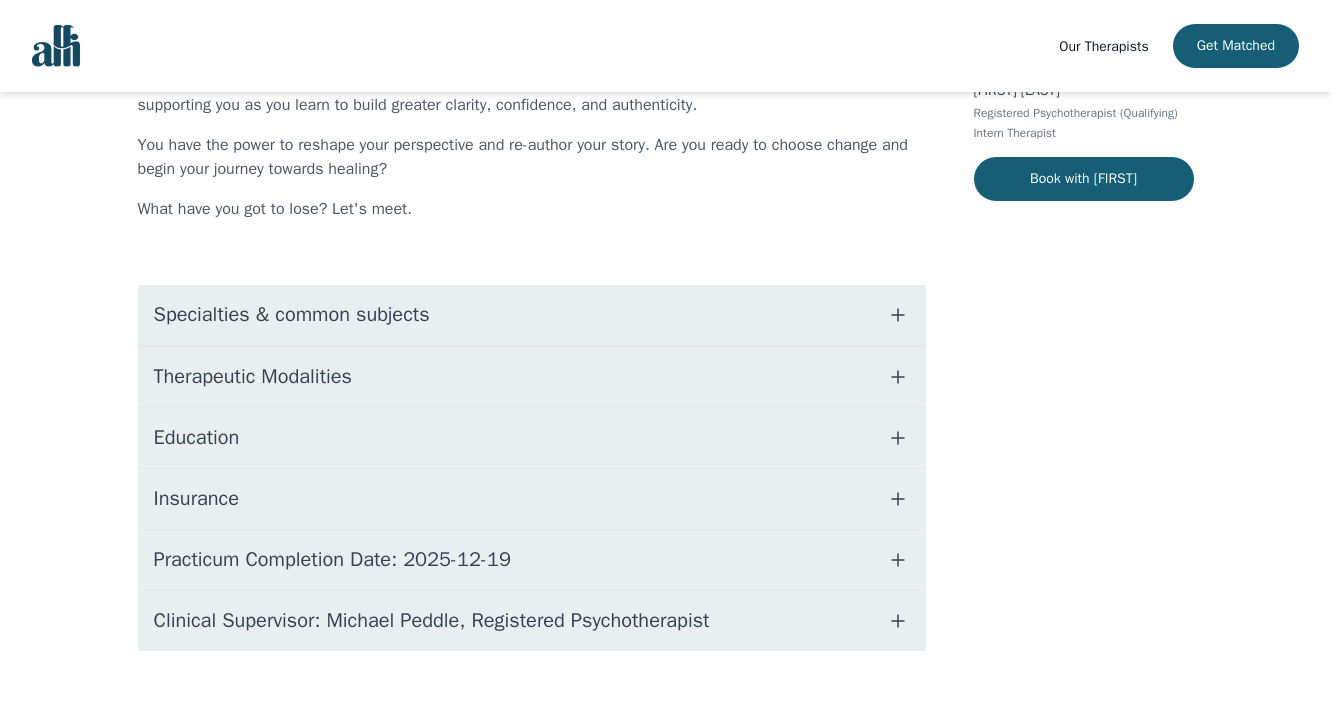 click on "Specialties & common subjects" at bounding box center [532, 315] 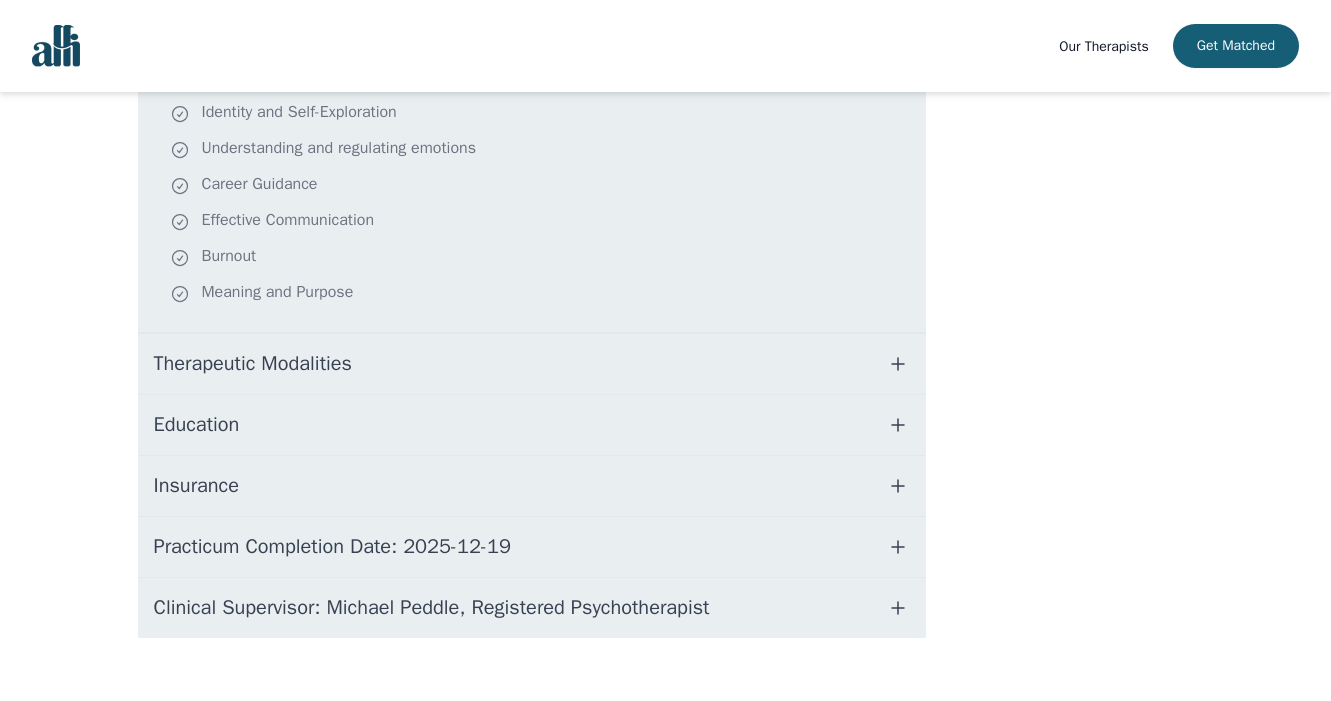 scroll, scrollTop: 751, scrollLeft: 0, axis: vertical 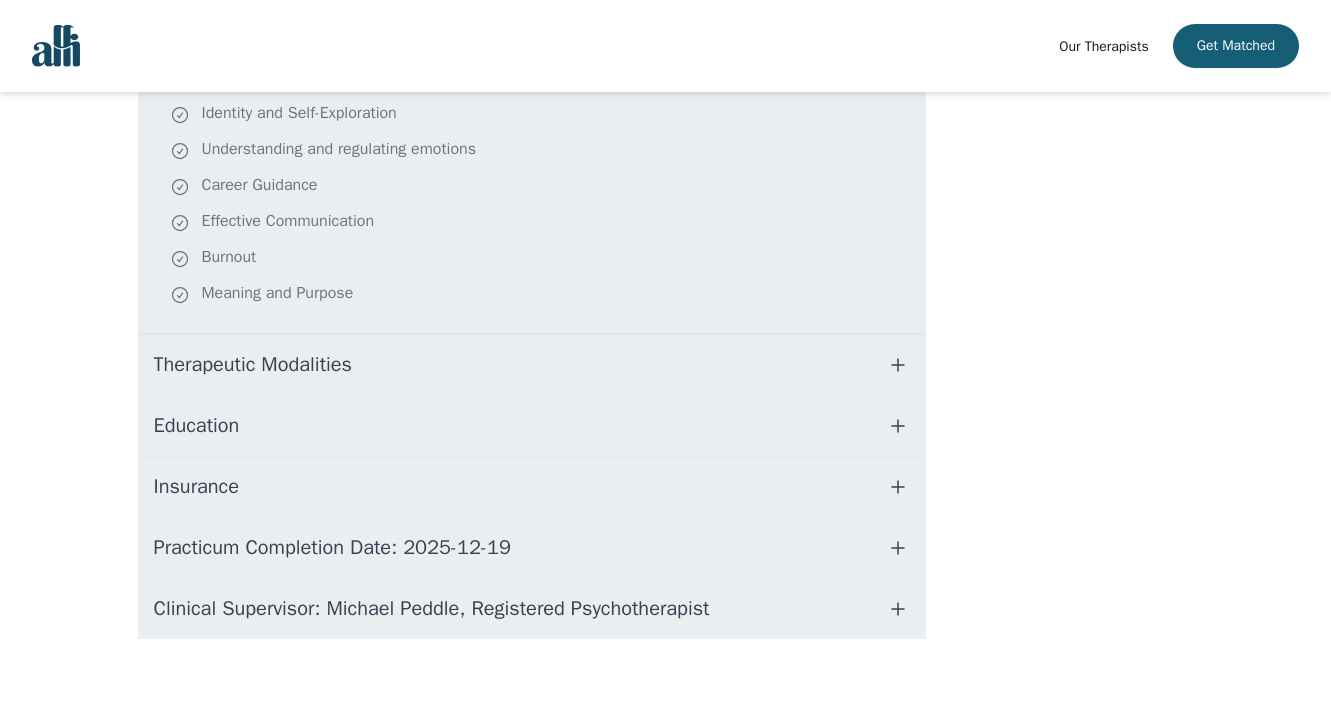 click on "Therapeutic Modalities" at bounding box center (532, 365) 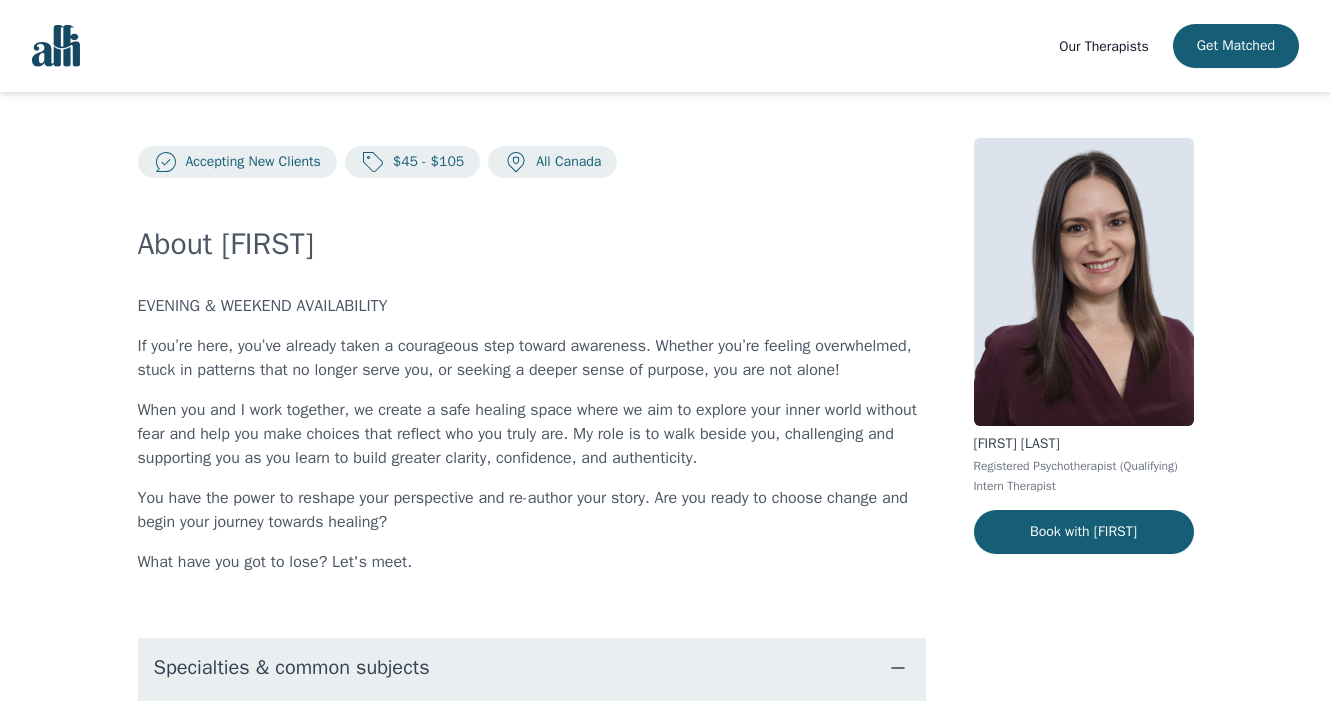 scroll, scrollTop: 0, scrollLeft: 0, axis: both 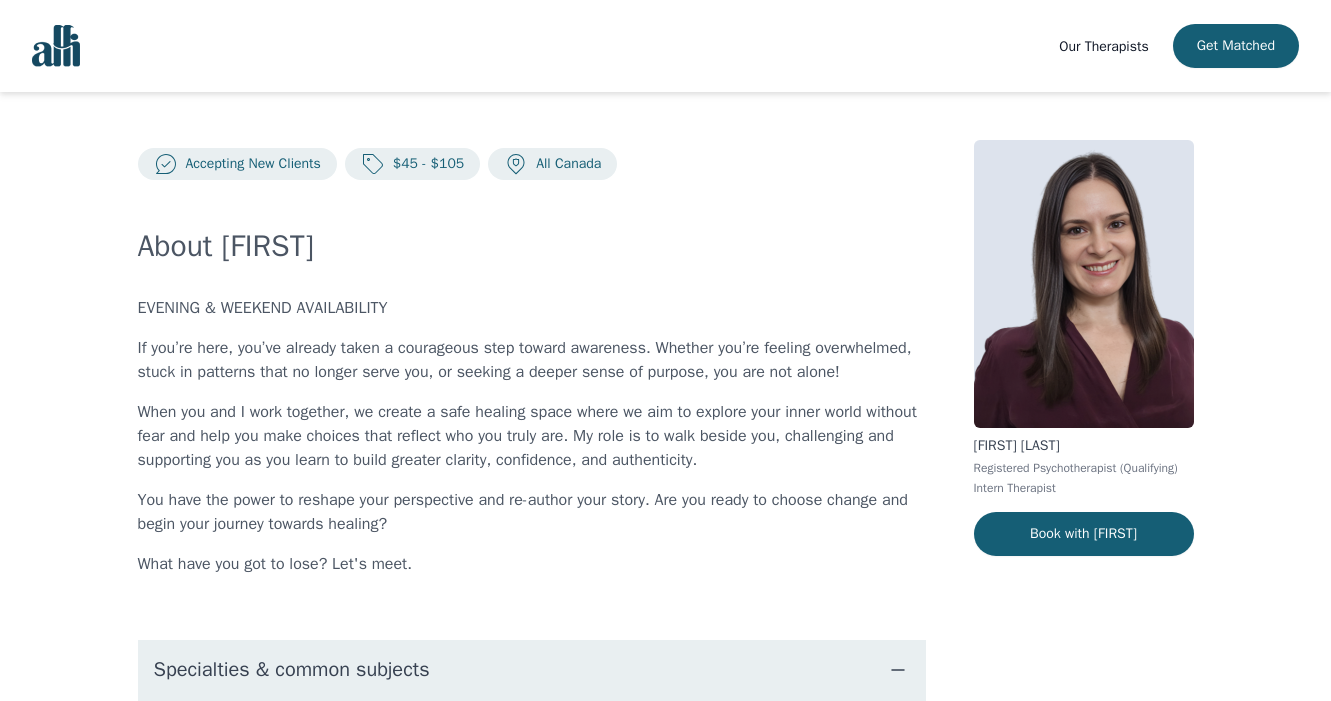 click at bounding box center [56, 46] 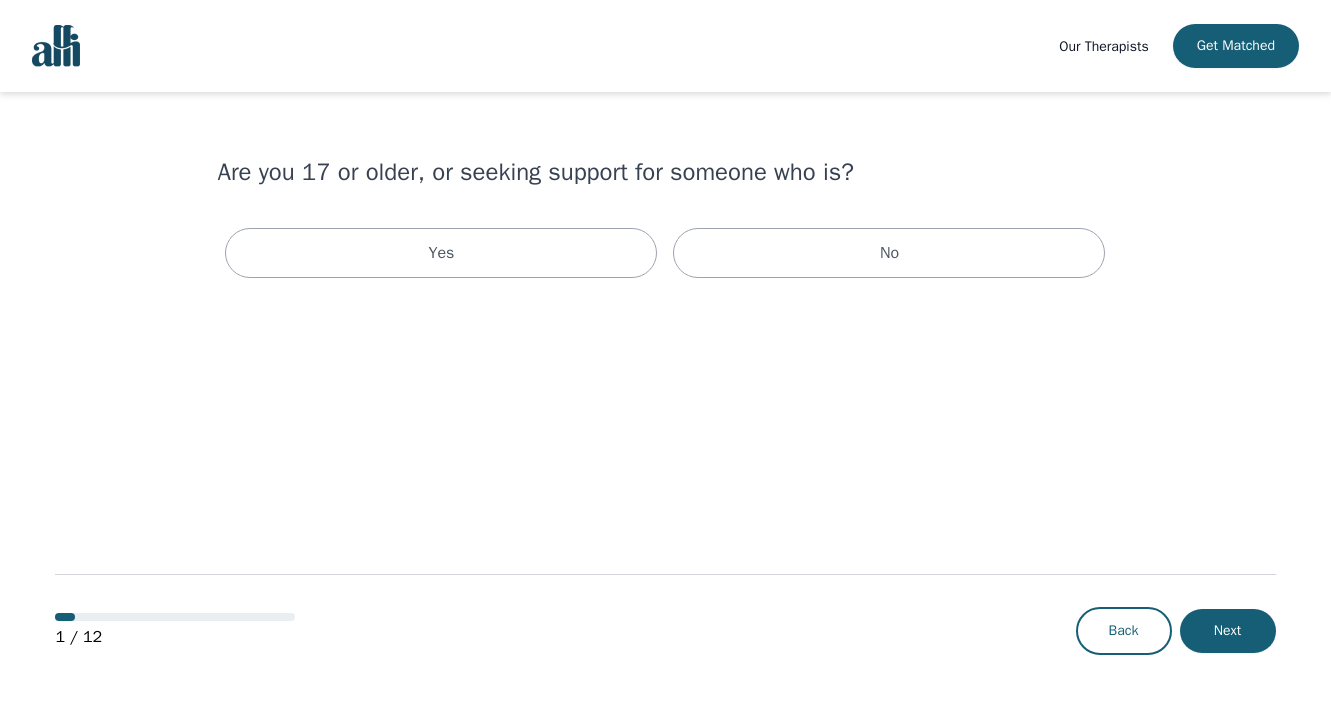 scroll, scrollTop: 0, scrollLeft: 0, axis: both 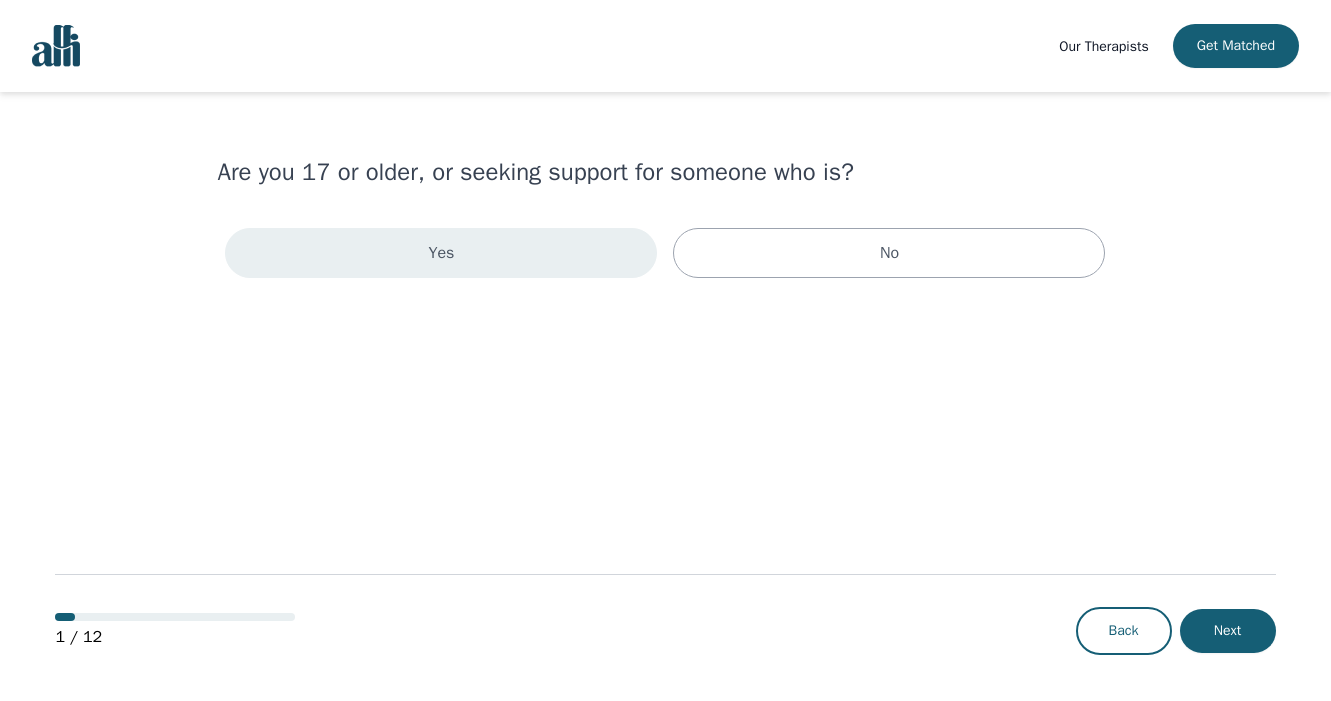 click on "Yes" at bounding box center (442, 253) 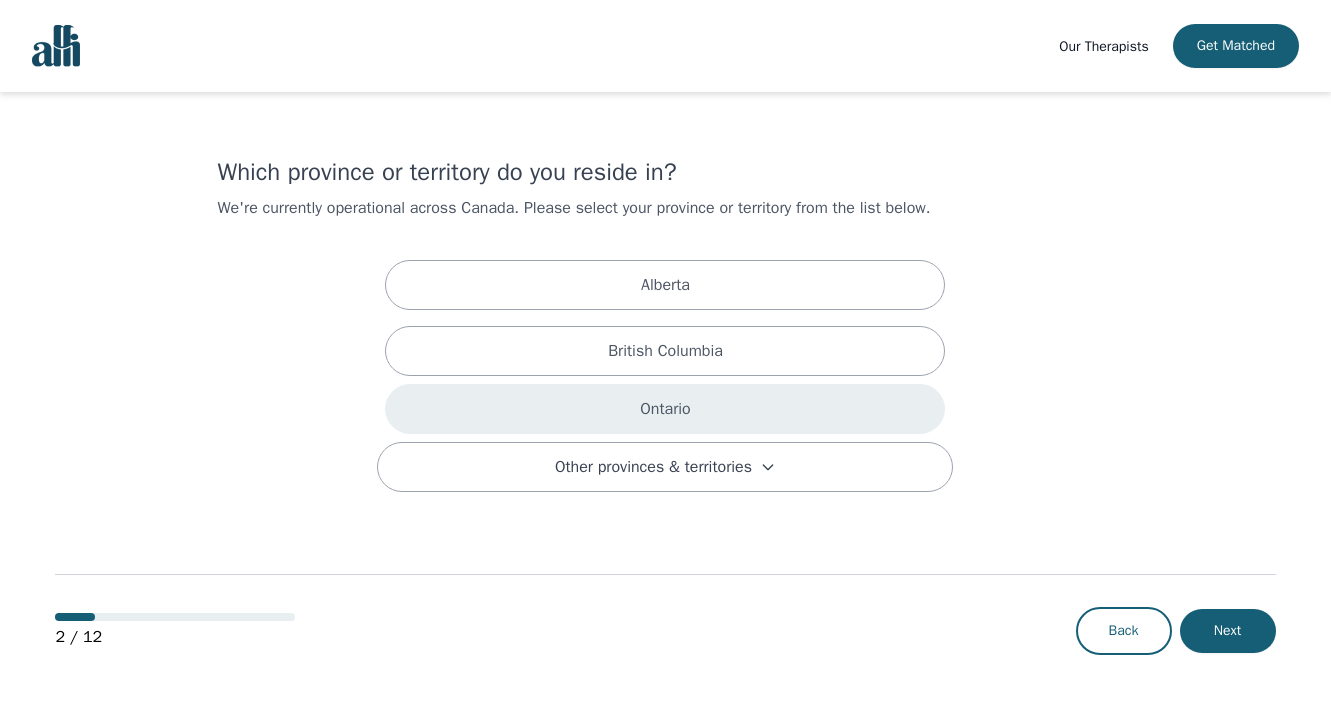 click on "Ontario" at bounding box center [665, 409] 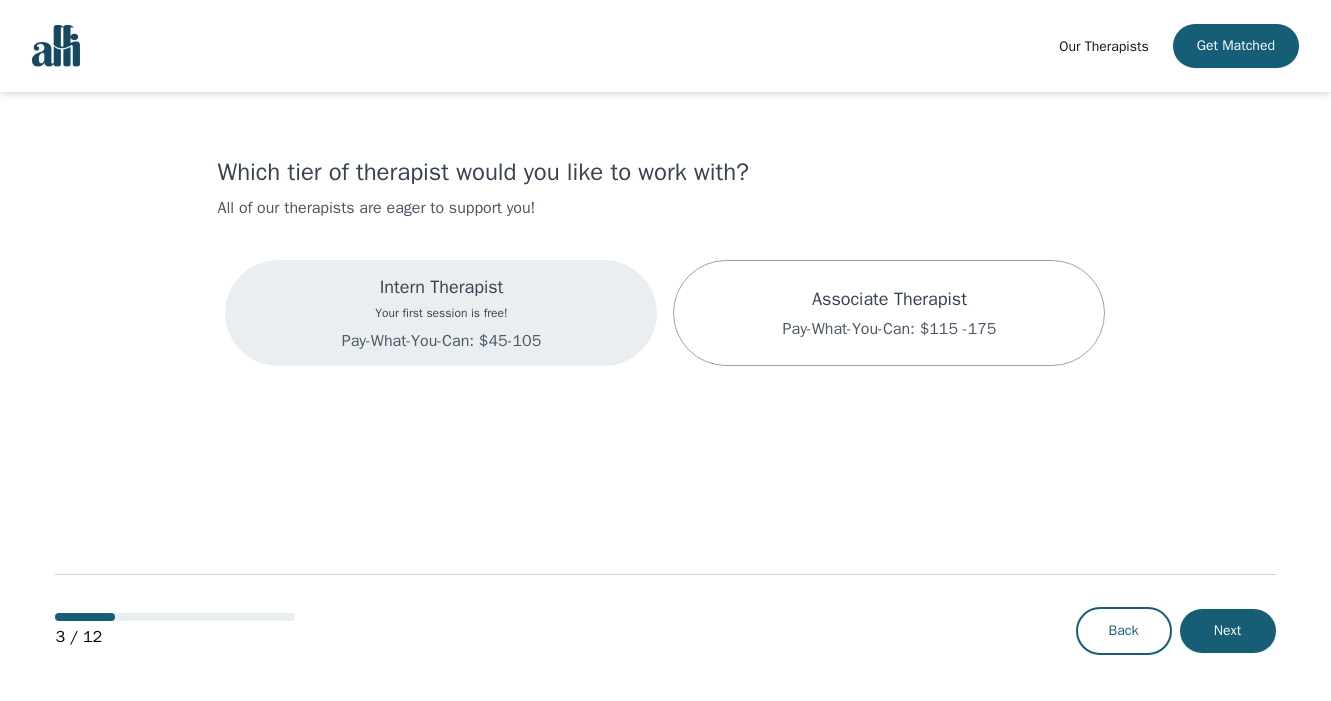 click on "Pay-What-You-Can: $45-105" at bounding box center (441, 341) 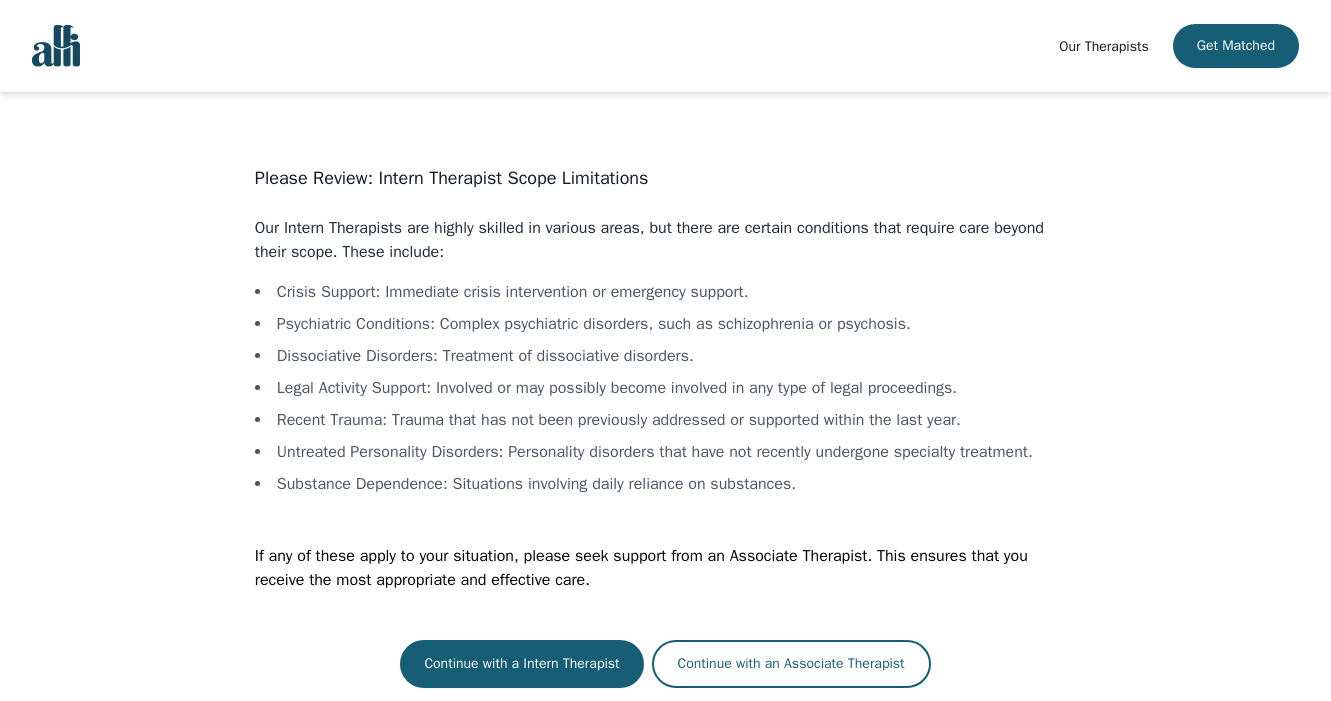 scroll, scrollTop: 2, scrollLeft: 0, axis: vertical 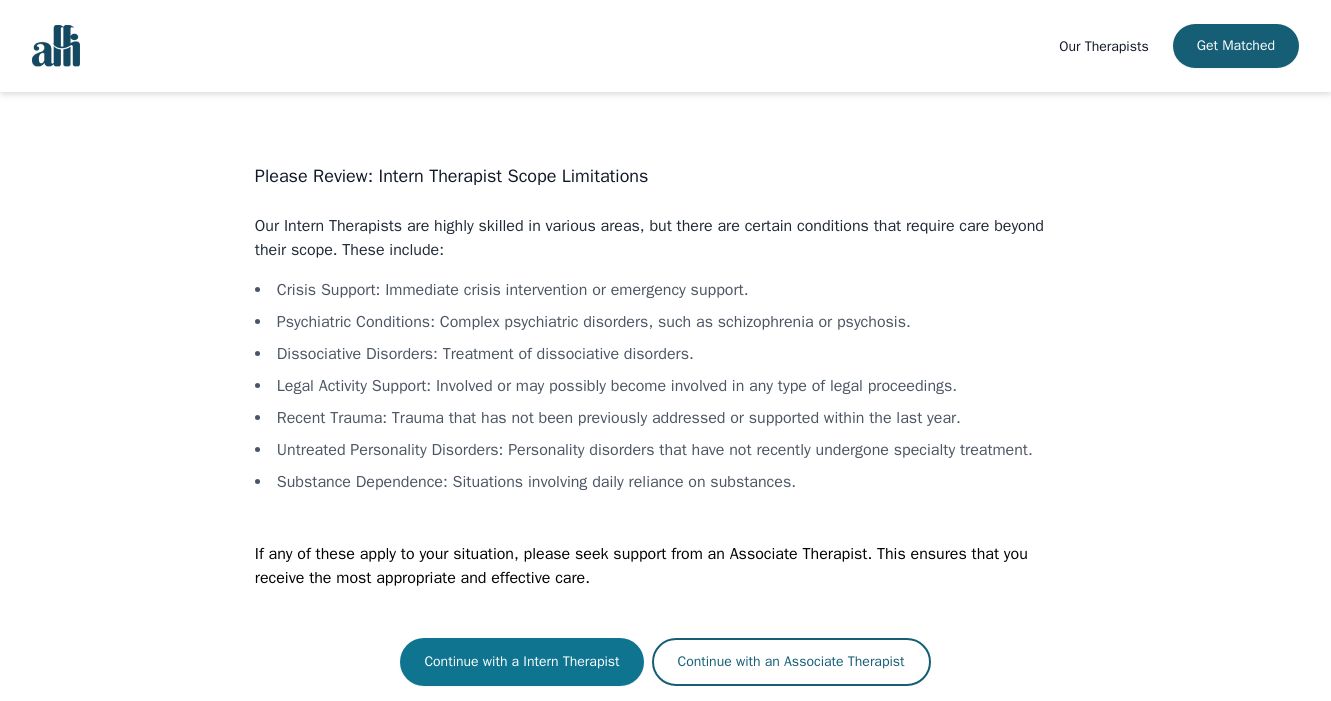 click on "Continue with a Intern Therapist" at bounding box center [521, 662] 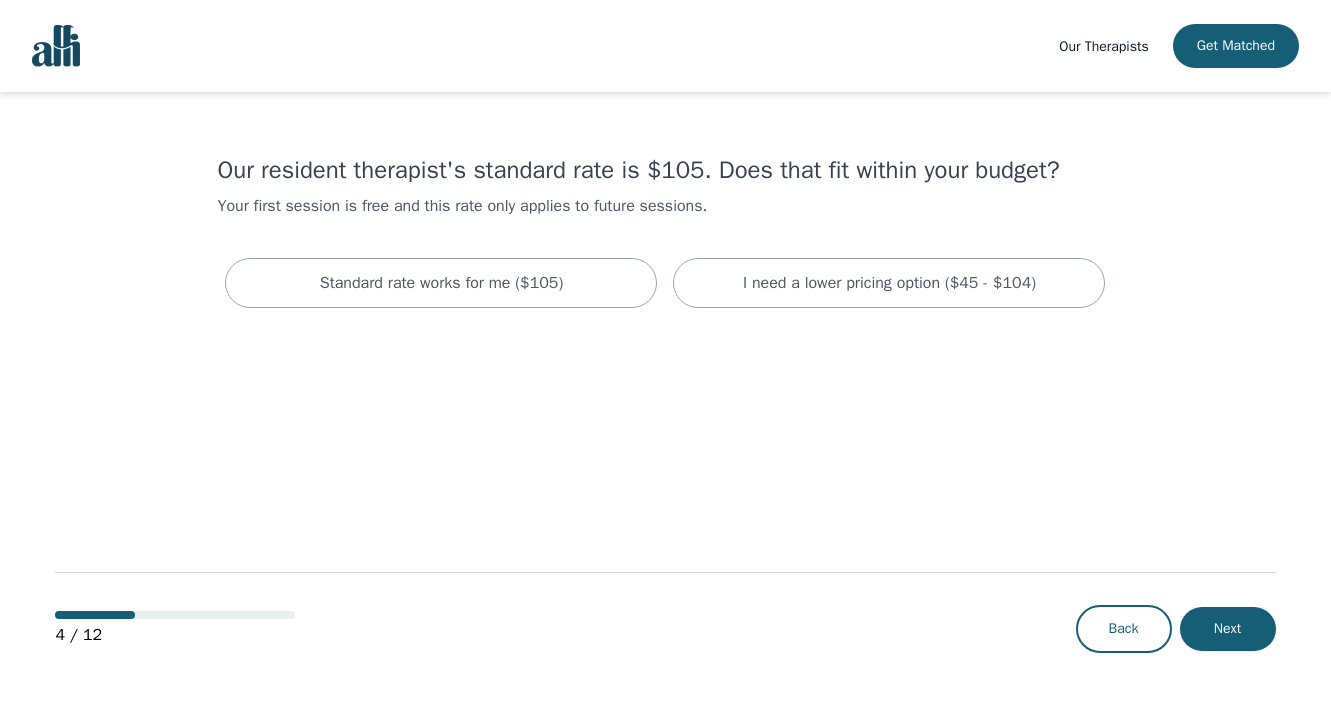 scroll, scrollTop: 0, scrollLeft: 0, axis: both 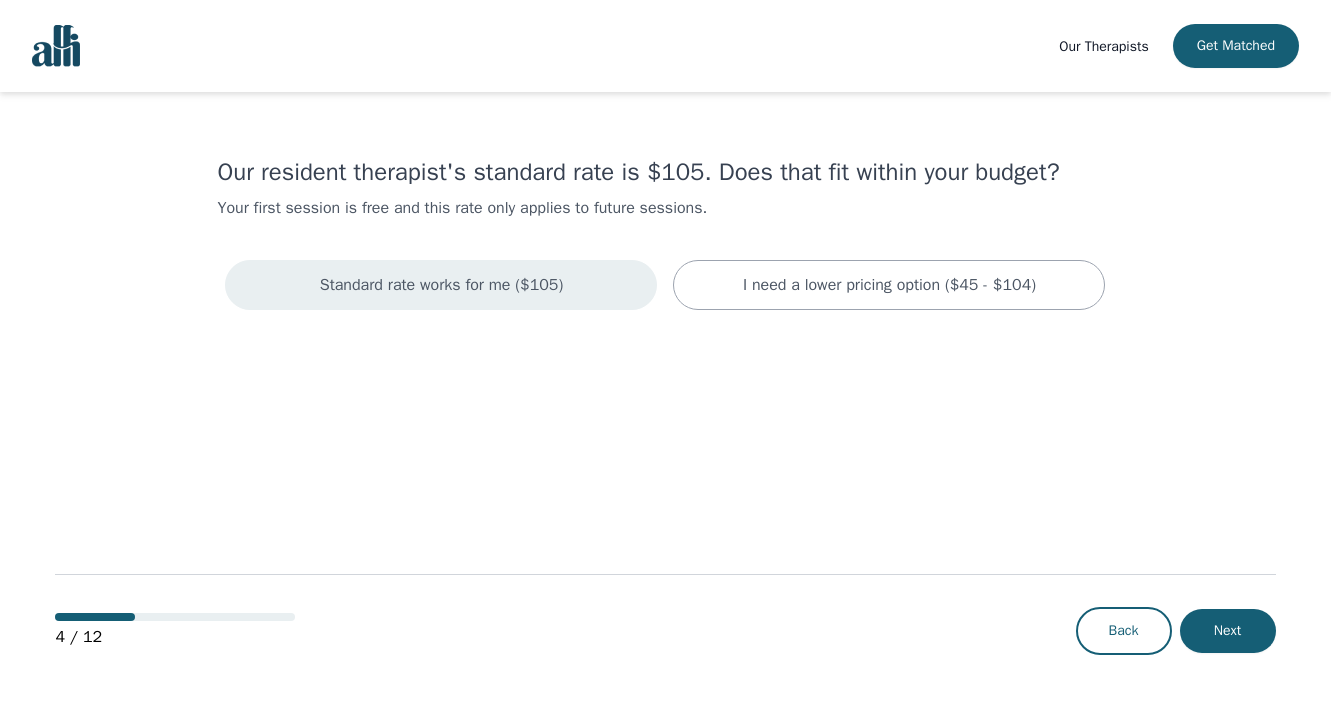 click on "Standard rate works for me ($105)" at bounding box center (441, 285) 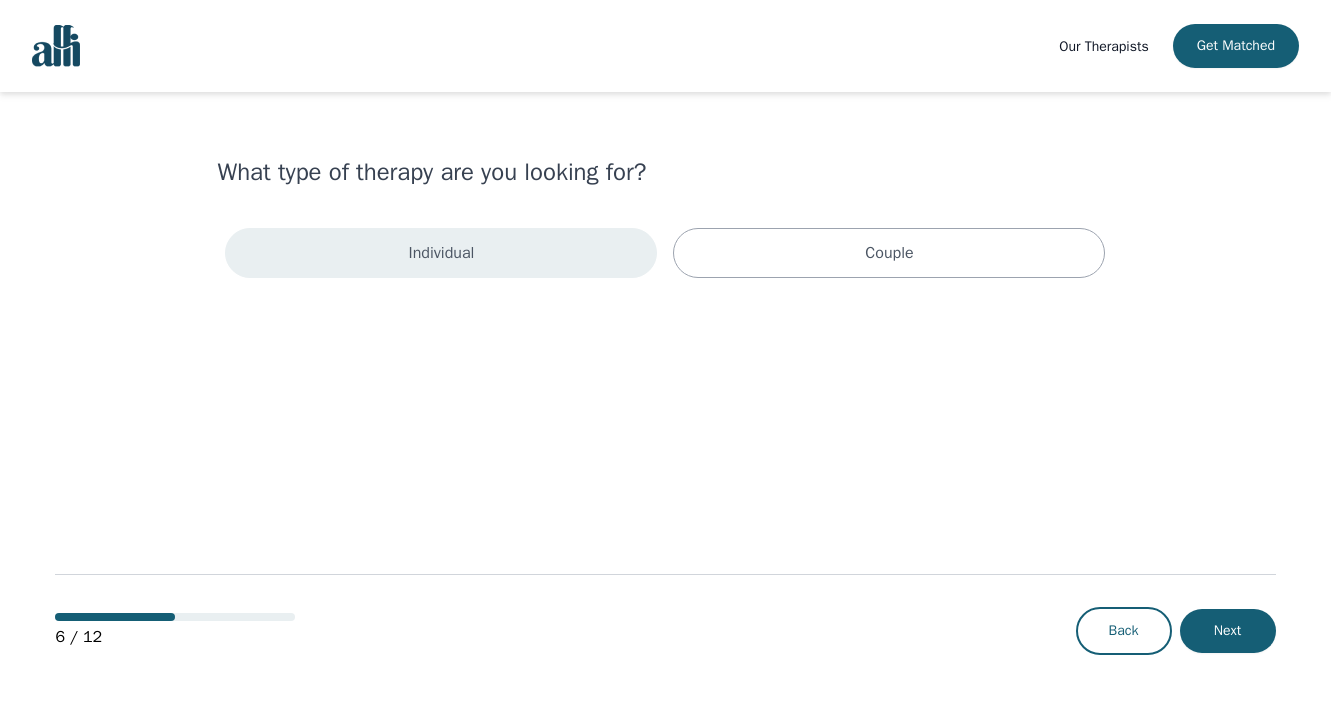 click on "Individual" at bounding box center [441, 253] 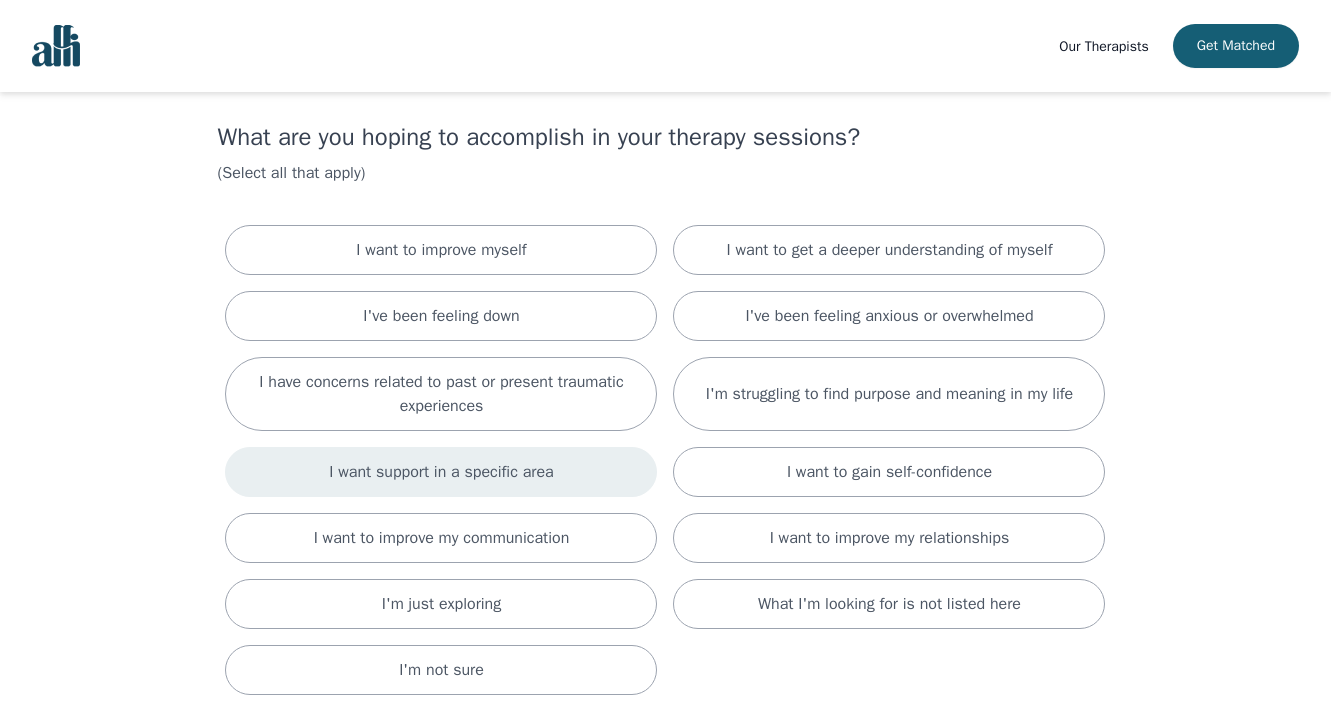 scroll, scrollTop: 37, scrollLeft: 0, axis: vertical 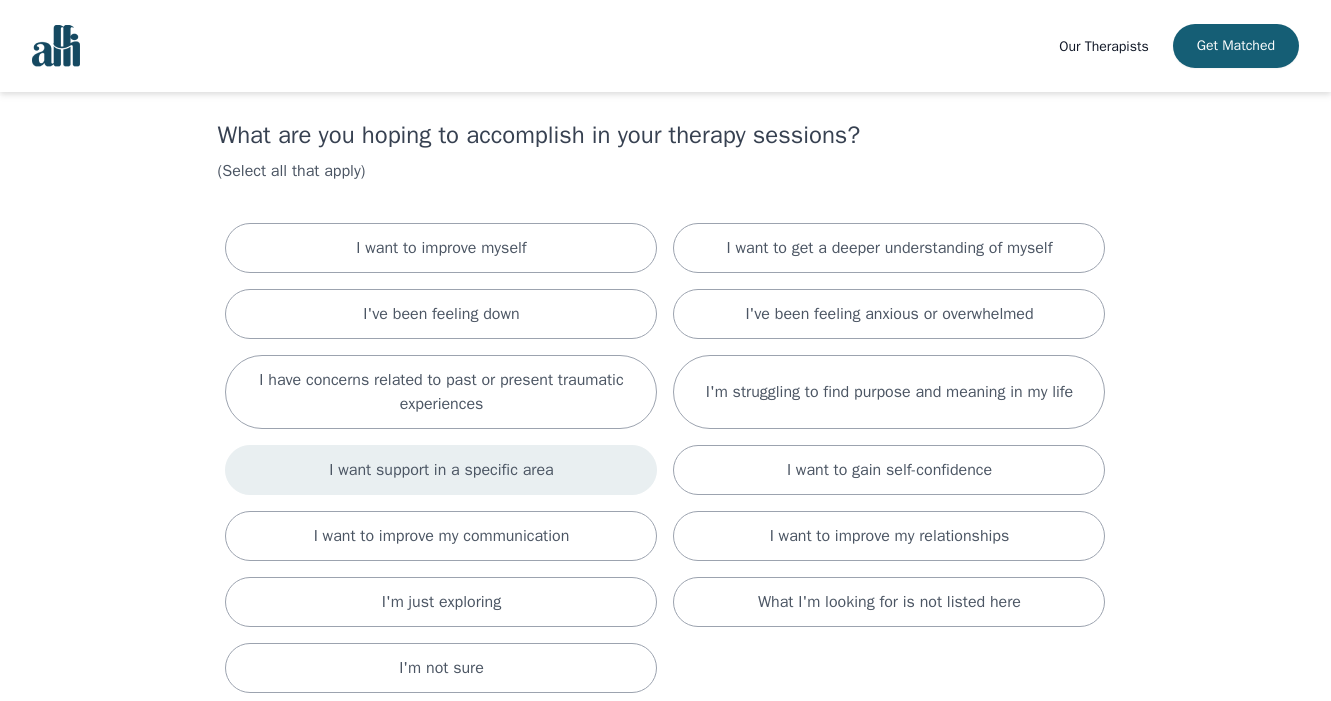 click on "I want support in a specific area" at bounding box center [441, 470] 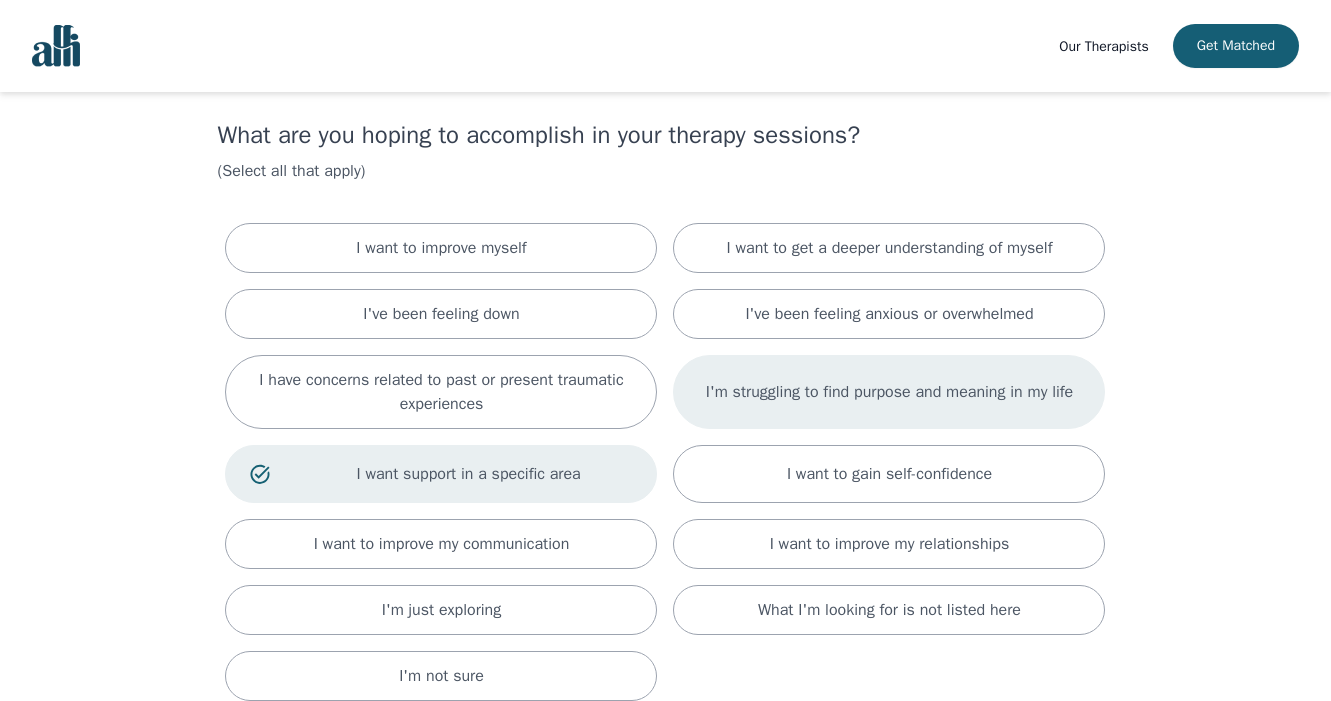 click on "I'm struggling to find purpose and meaning in my life" at bounding box center [890, 392] 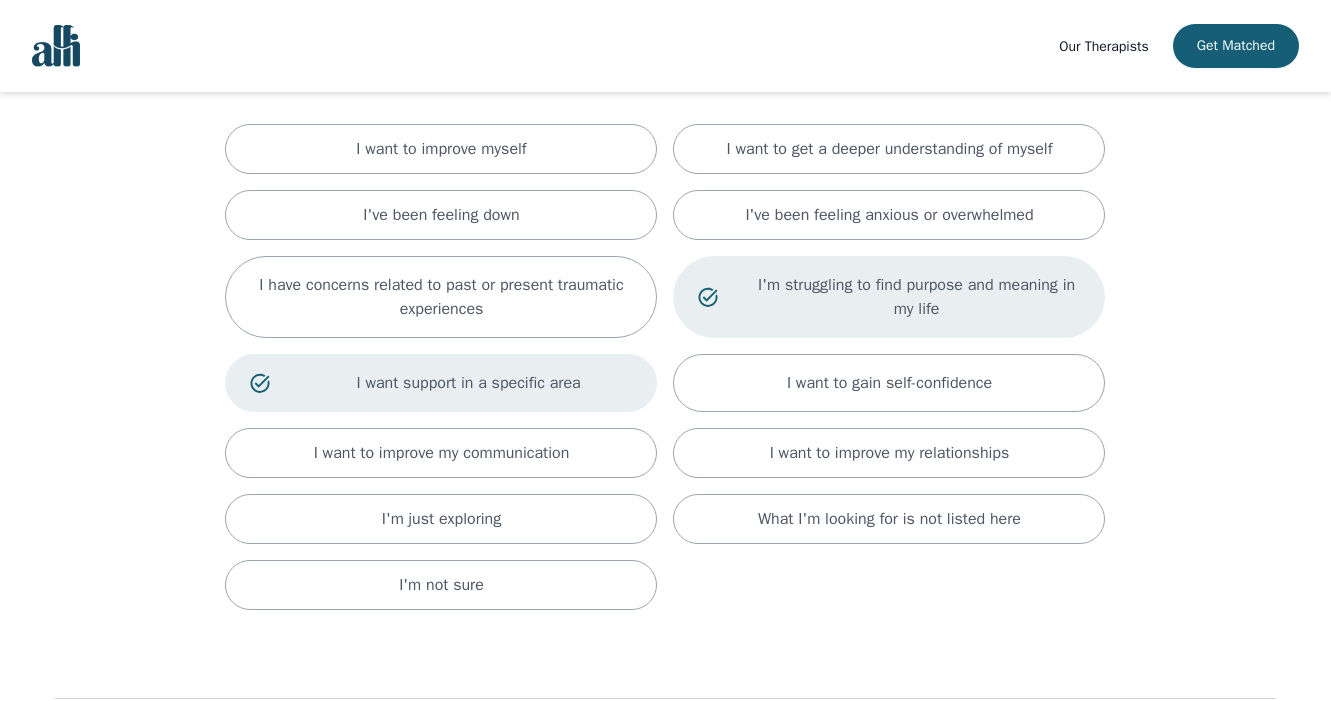 scroll, scrollTop: 246, scrollLeft: 0, axis: vertical 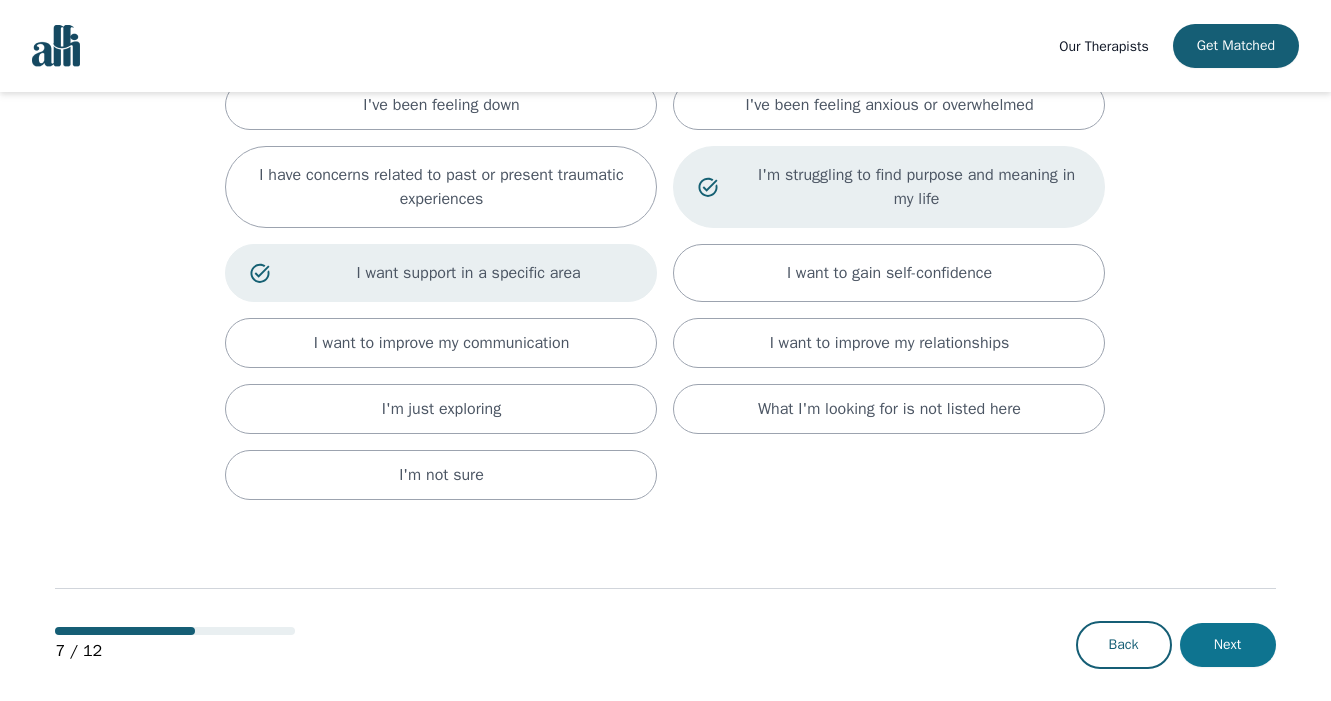 click on "Next" at bounding box center [1228, 645] 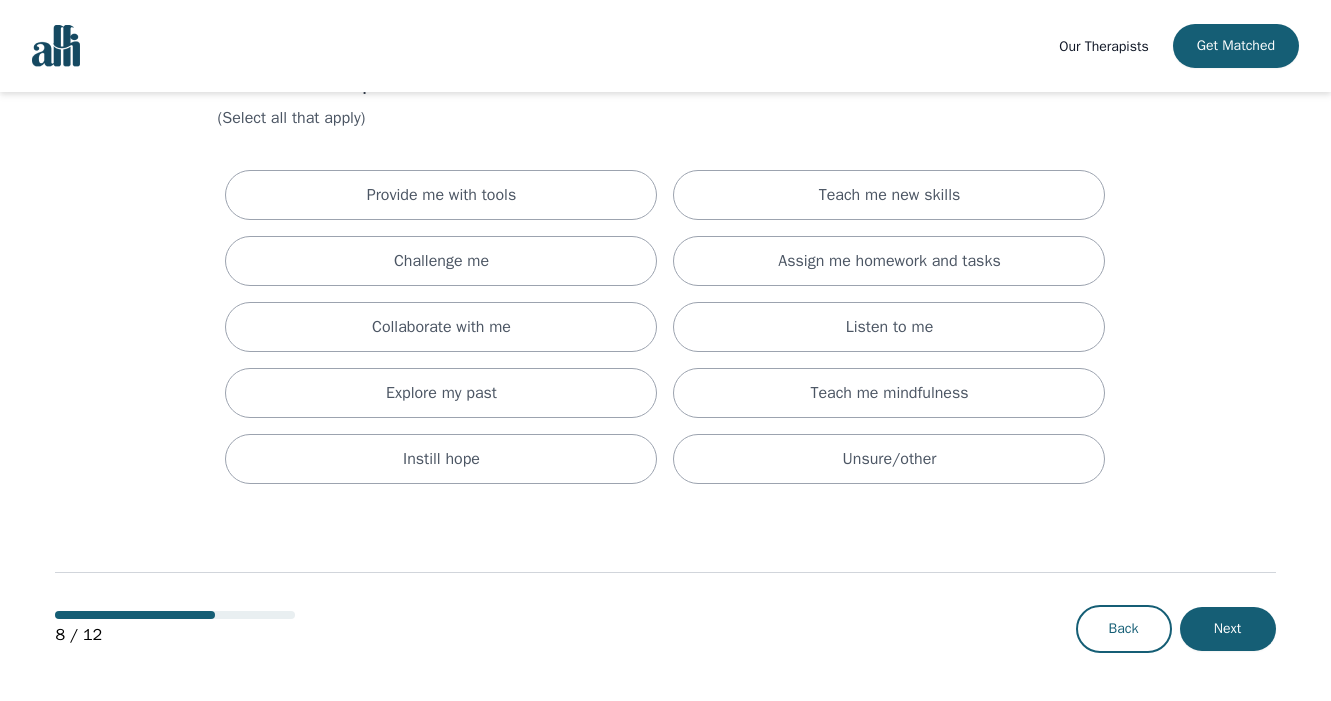 scroll, scrollTop: 0, scrollLeft: 0, axis: both 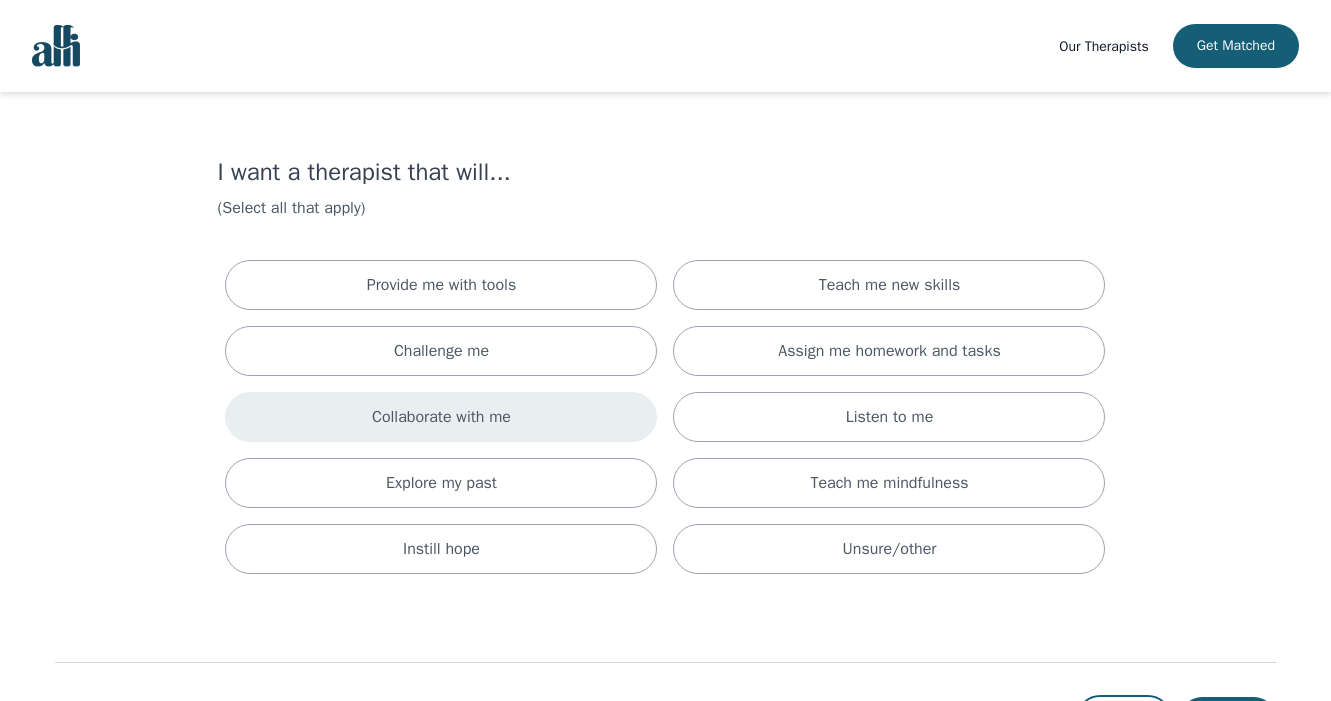 click on "Collaborate with me" at bounding box center (441, 417) 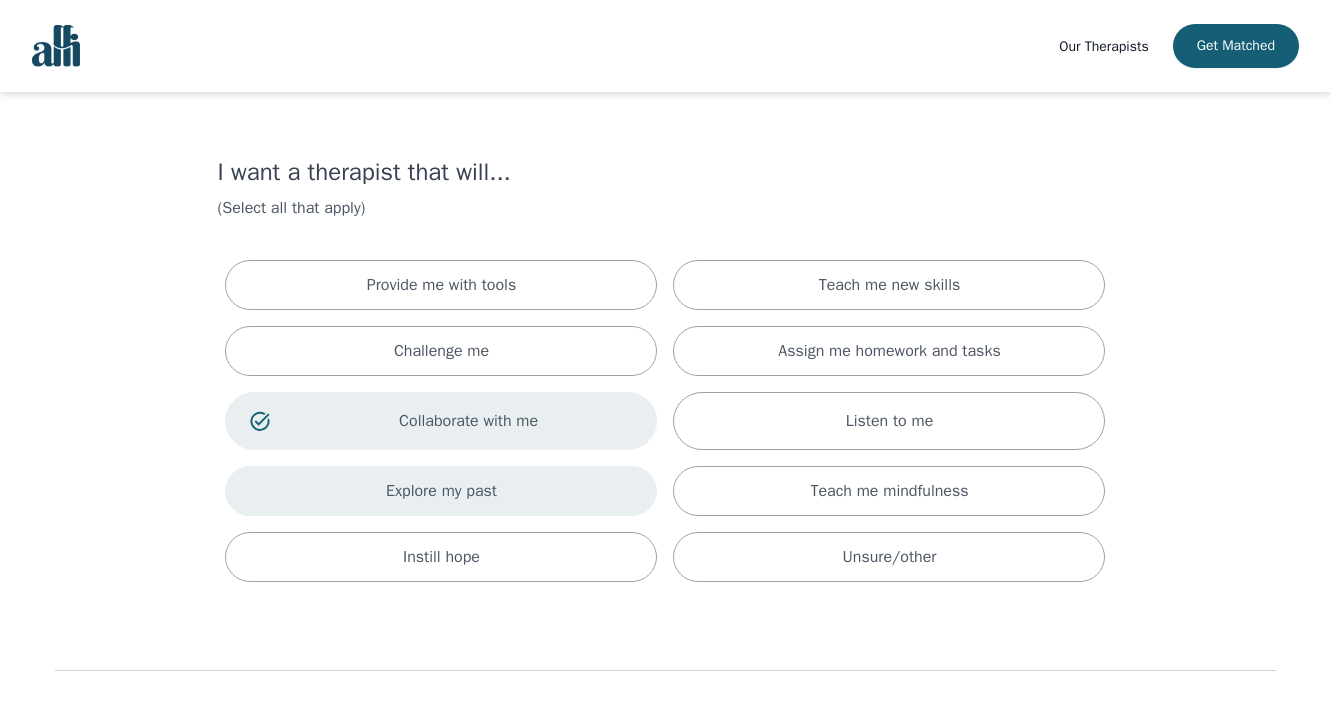 click on "Explore my past" at bounding box center [441, 491] 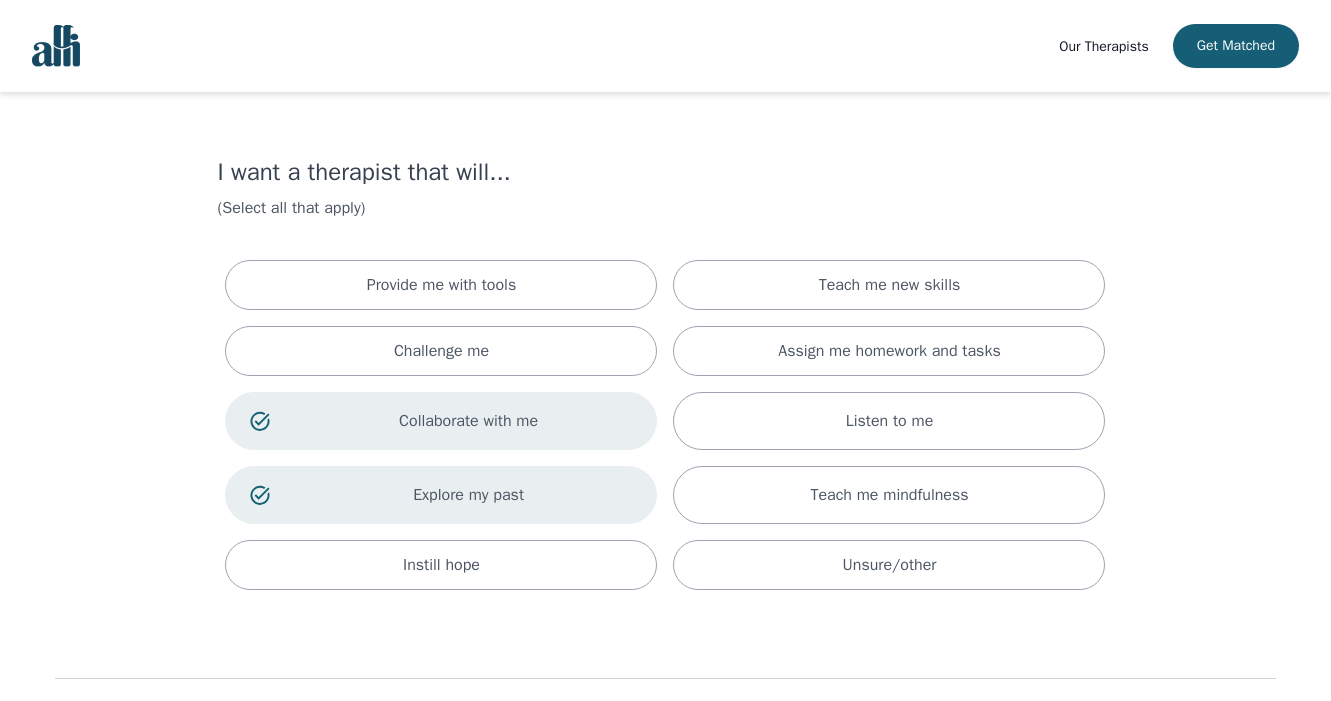 scroll, scrollTop: 106, scrollLeft: 0, axis: vertical 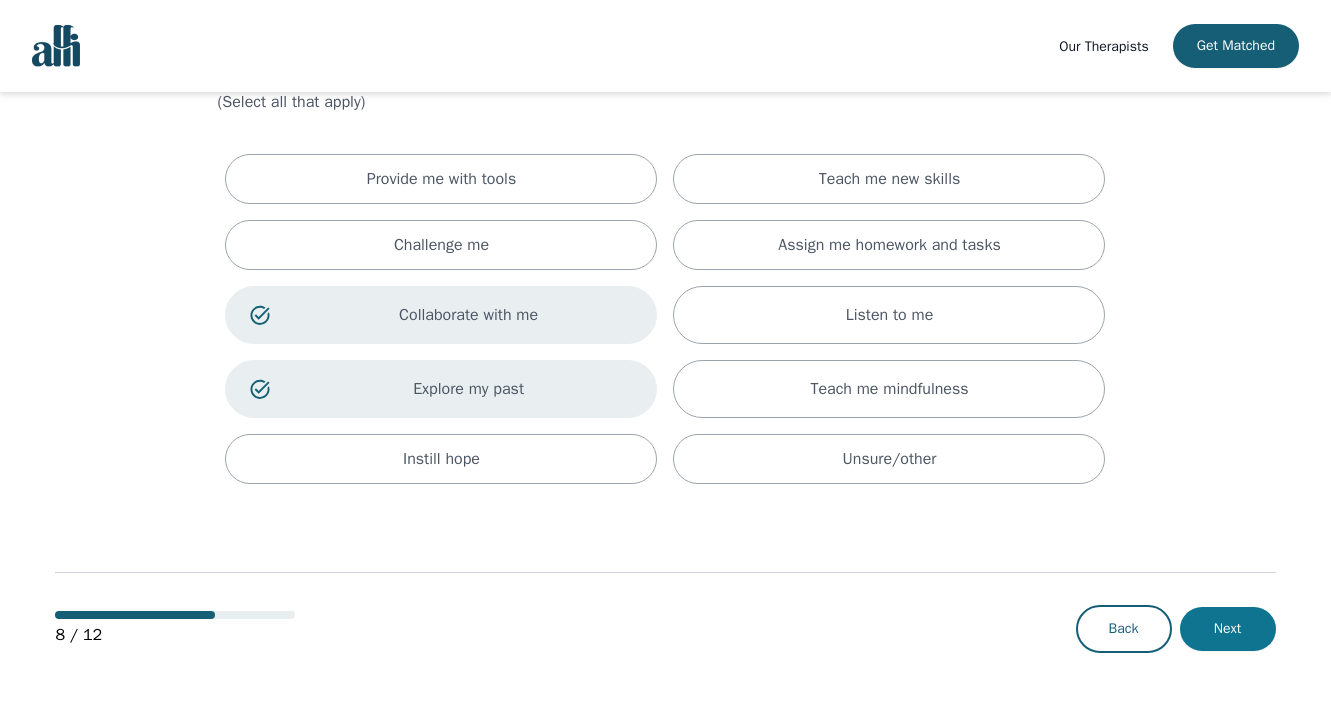 click on "Next" at bounding box center [1228, 629] 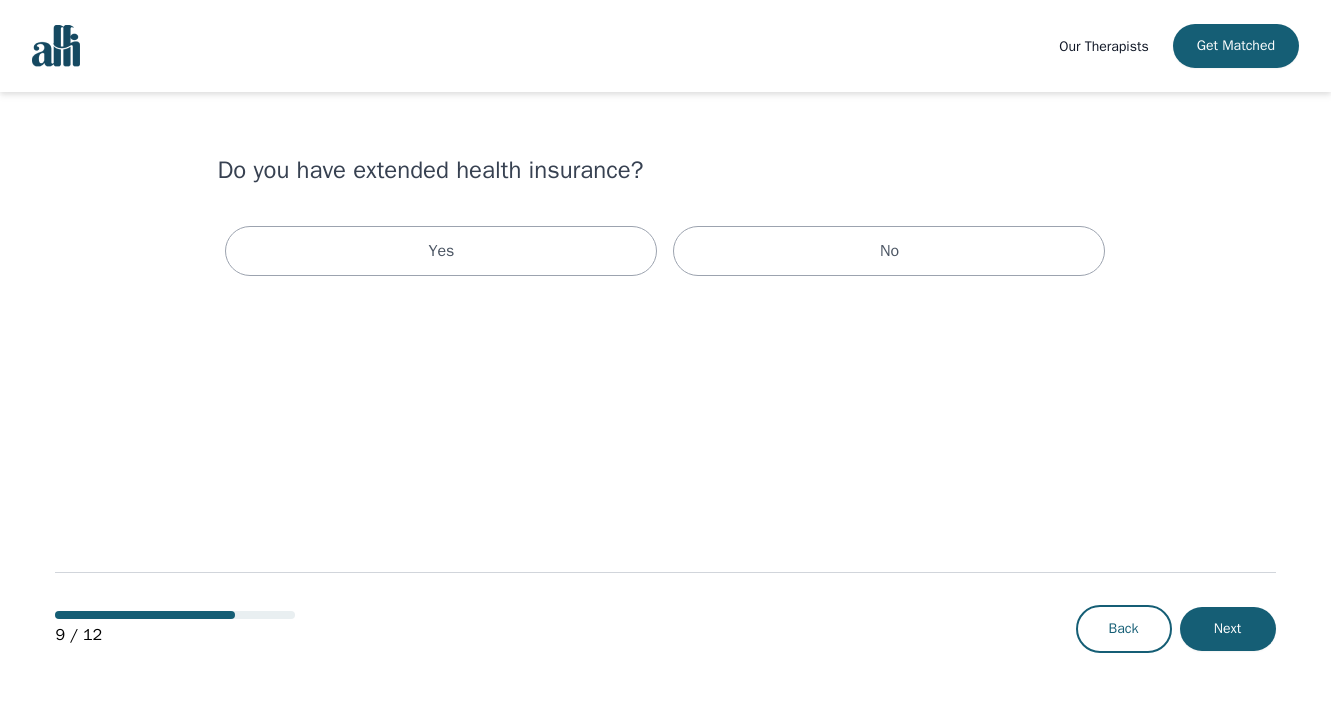 scroll, scrollTop: 0, scrollLeft: 0, axis: both 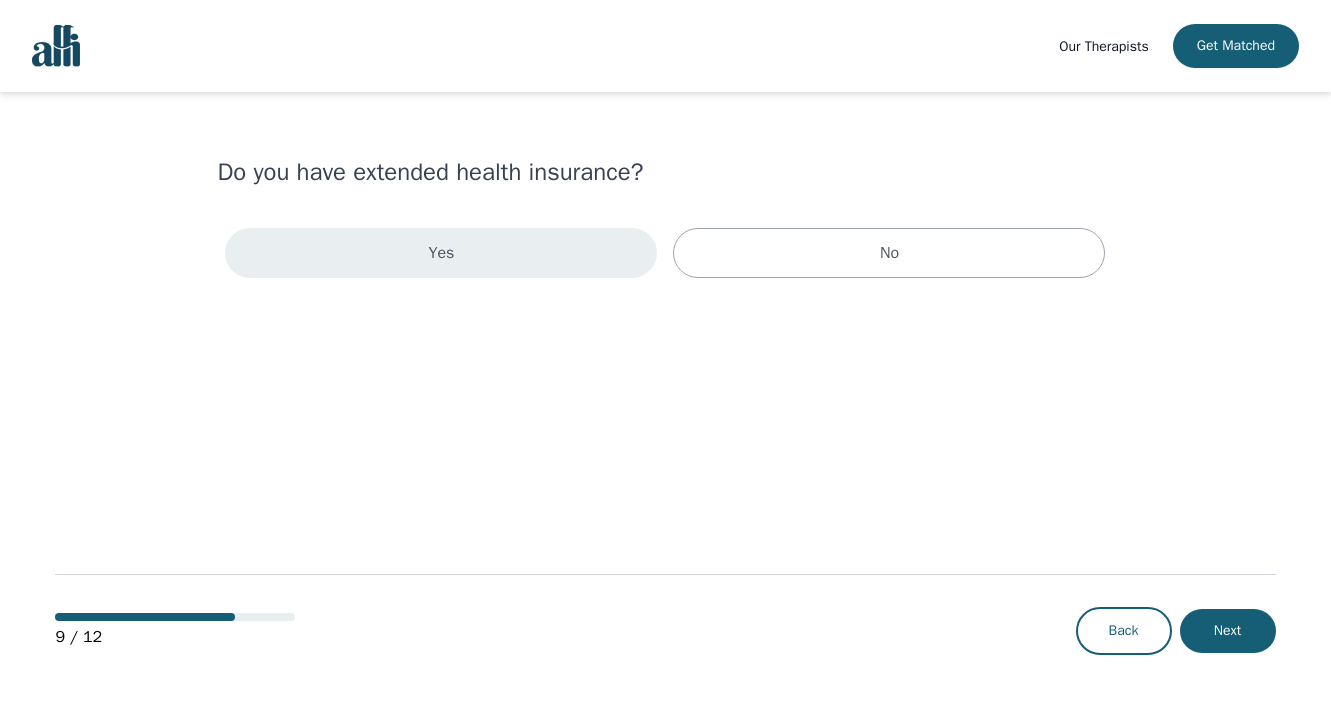 click on "Yes" at bounding box center (441, 253) 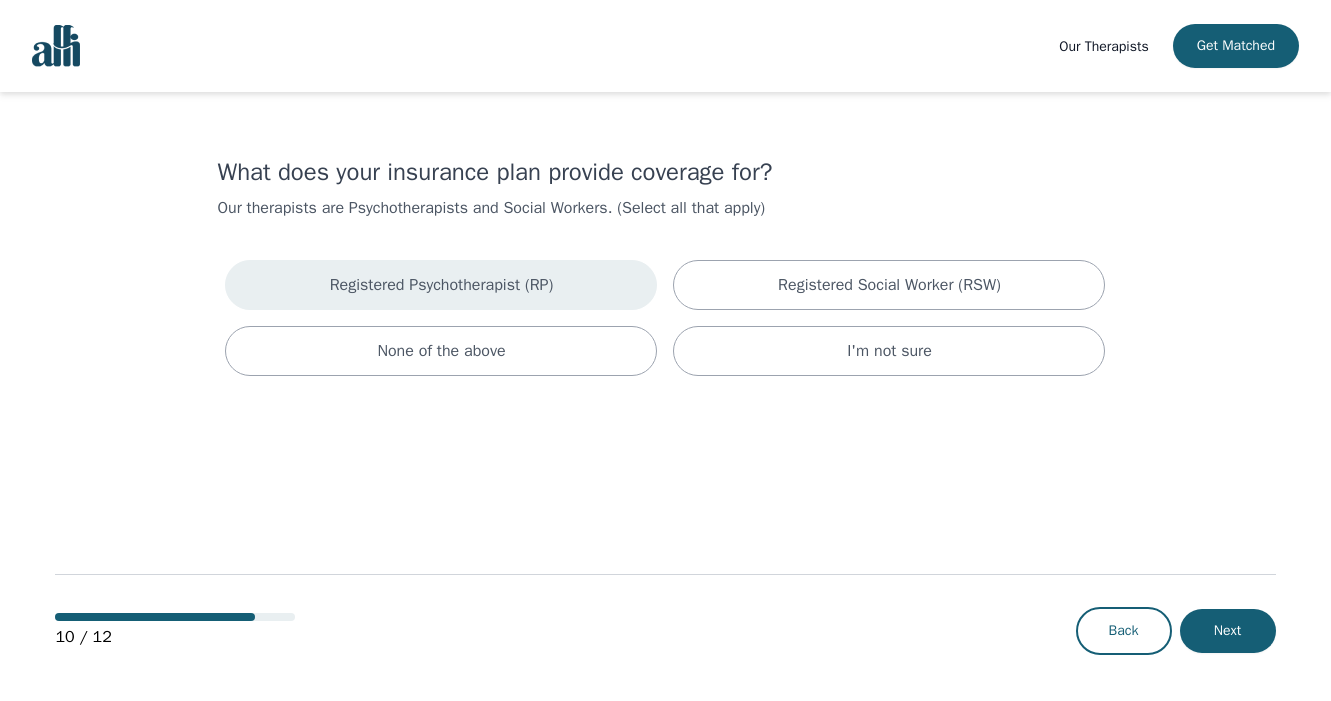 click on "Registered Psychotherapist (RP)" at bounding box center (442, 285) 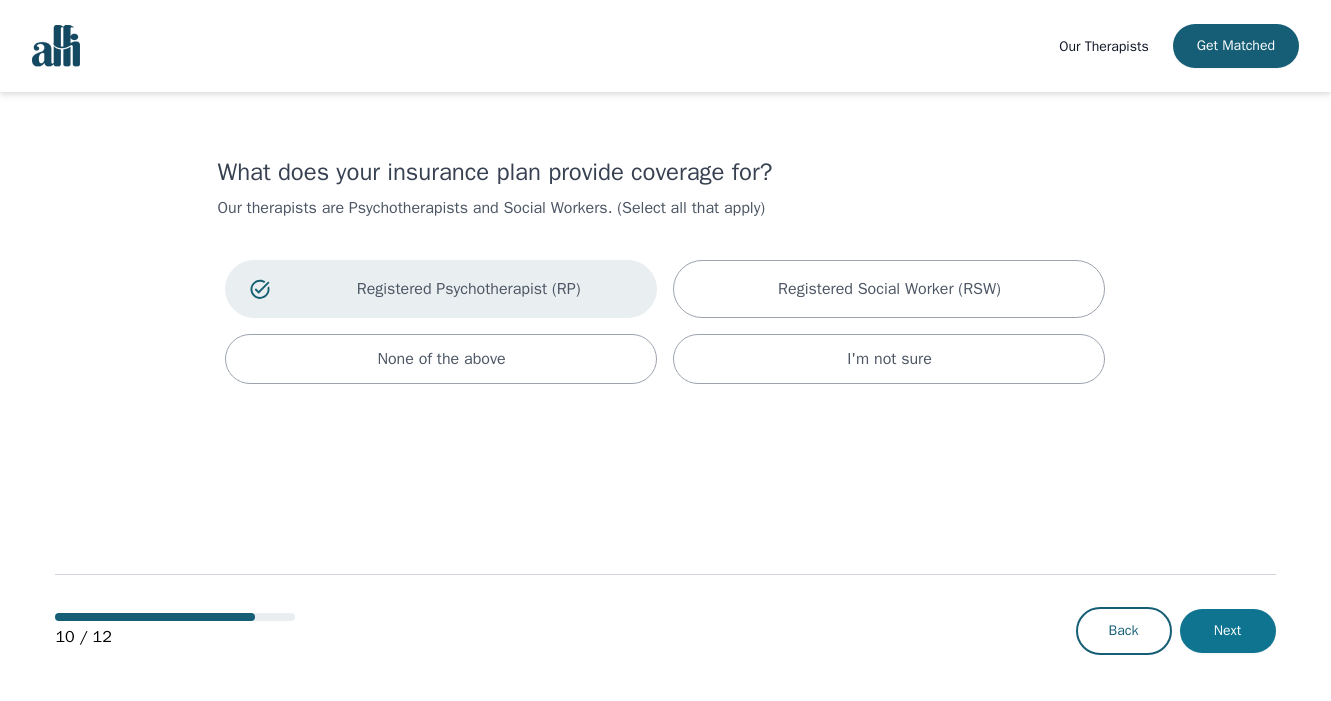 click on "Next" at bounding box center [1228, 631] 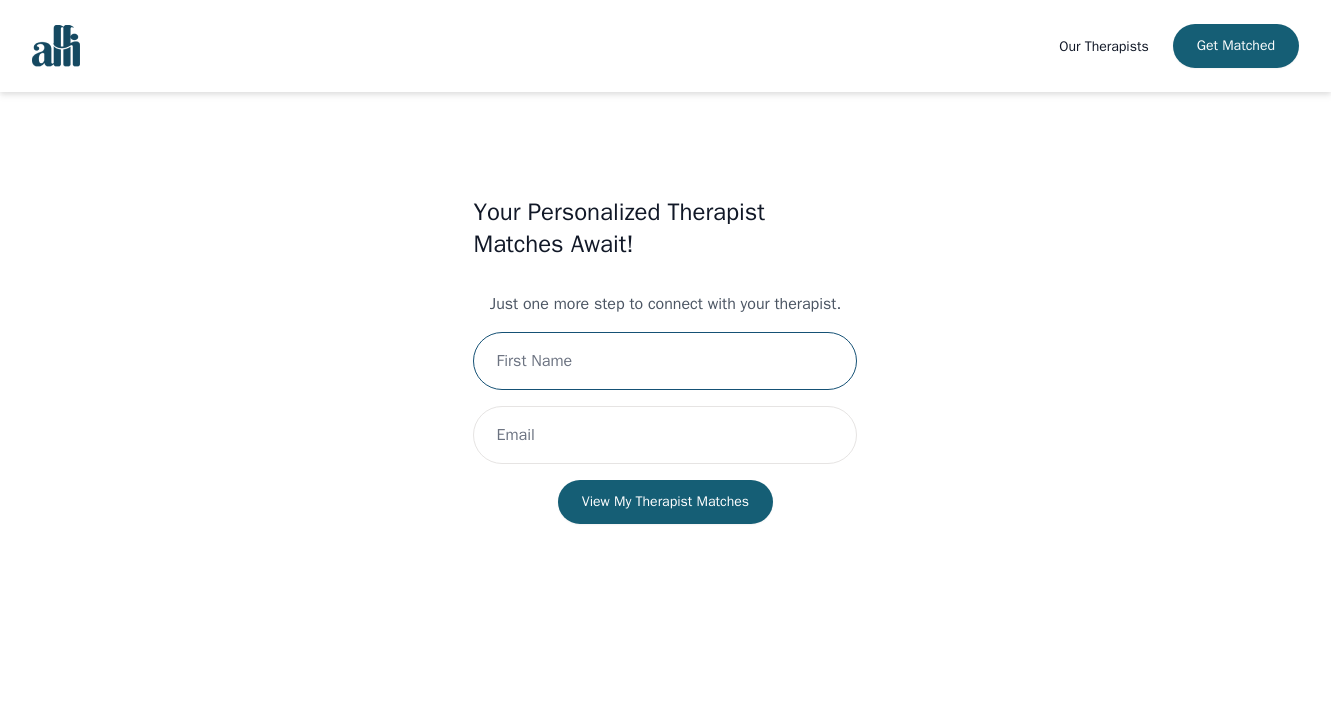 click at bounding box center [665, 361] 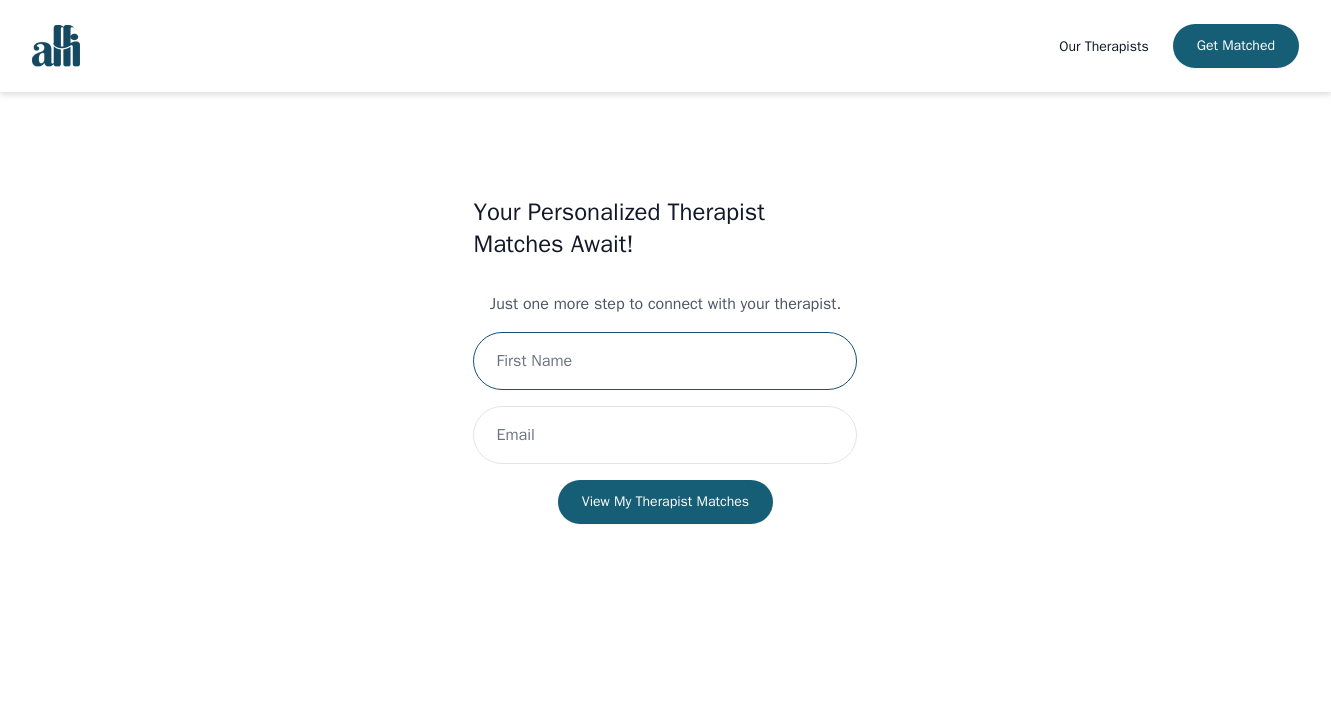 type on "Sarah" 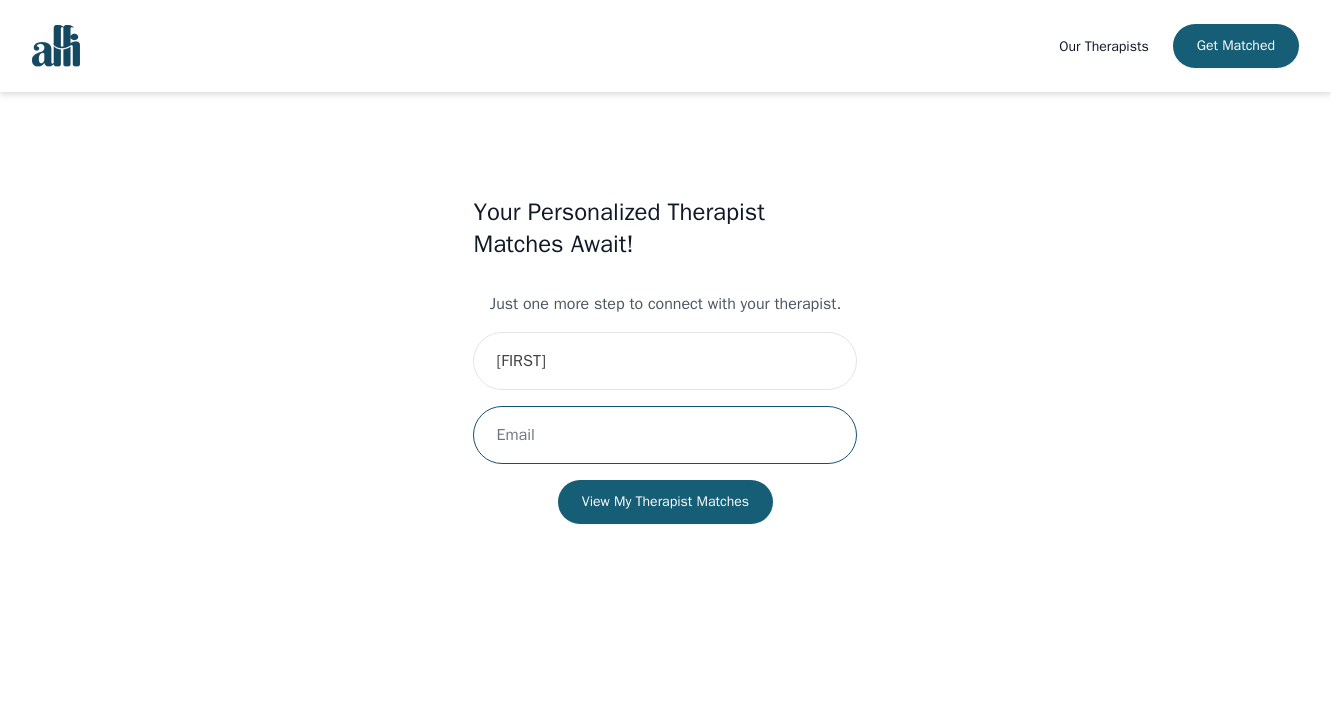click at bounding box center [665, 435] 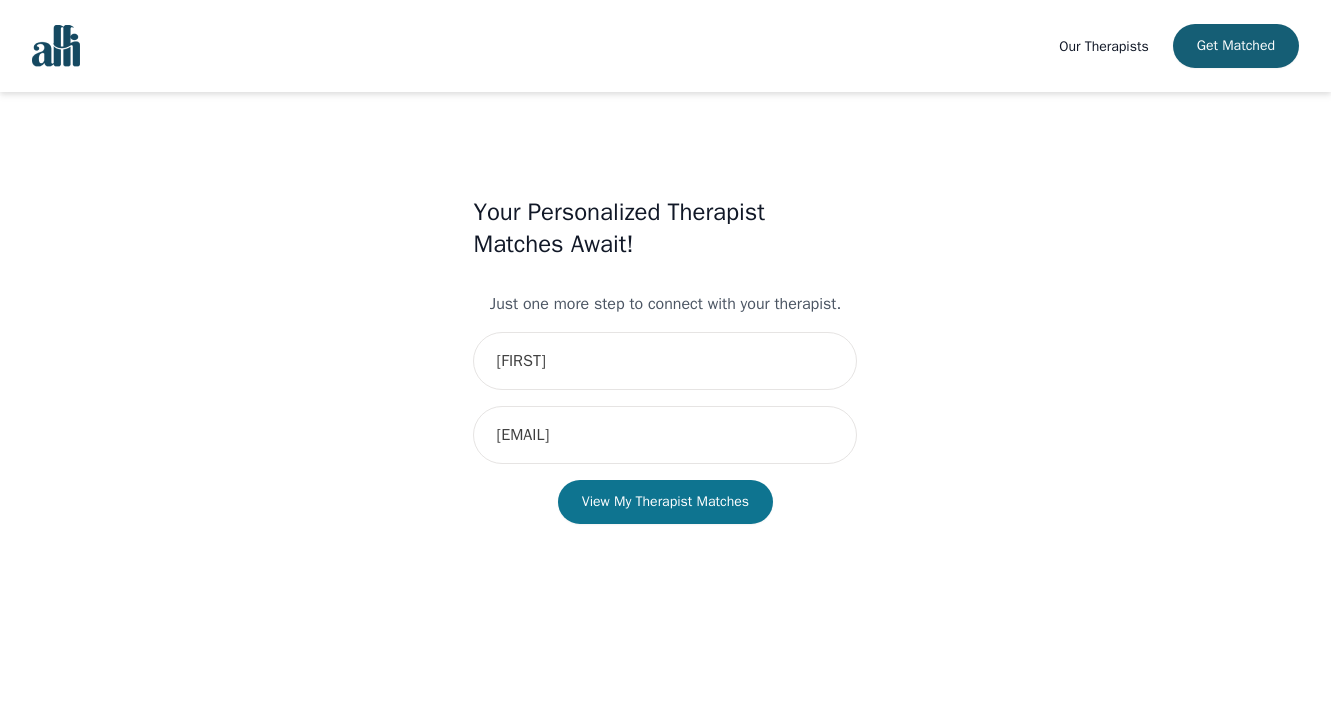 click on "View My Therapist Matches" at bounding box center [665, 502] 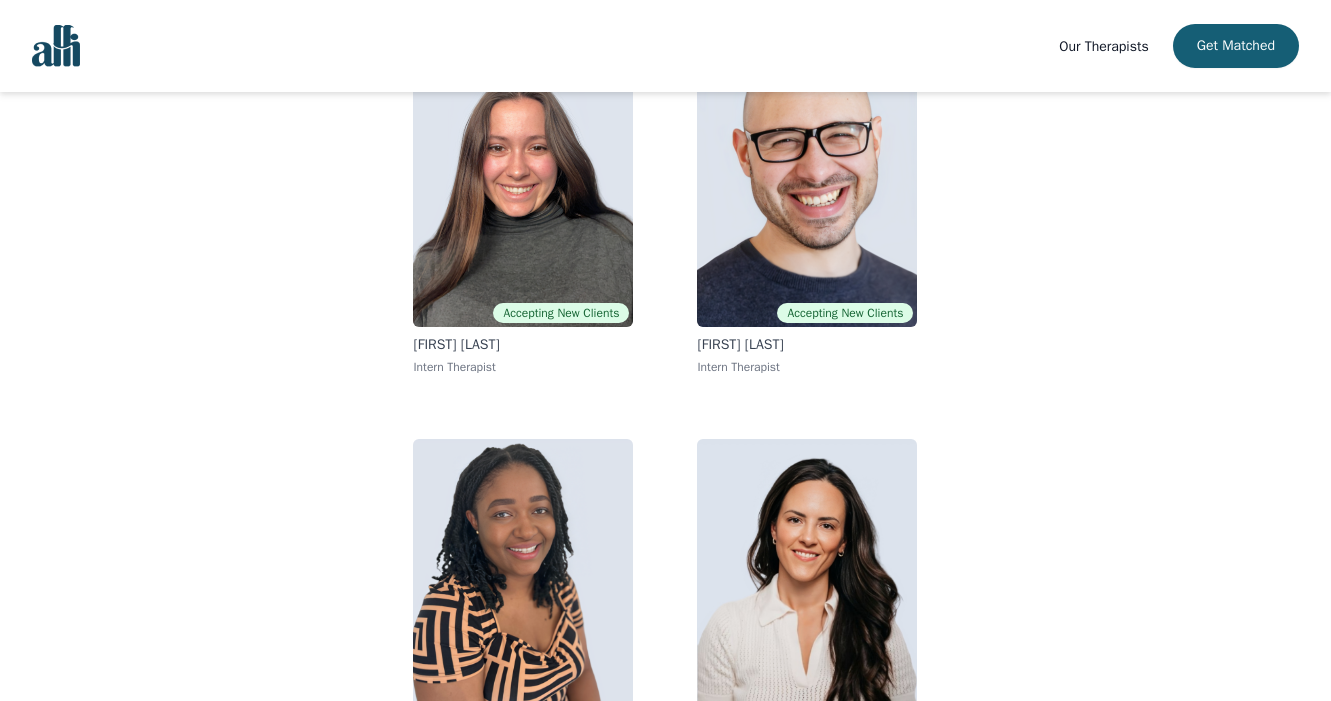 scroll, scrollTop: 242, scrollLeft: 0, axis: vertical 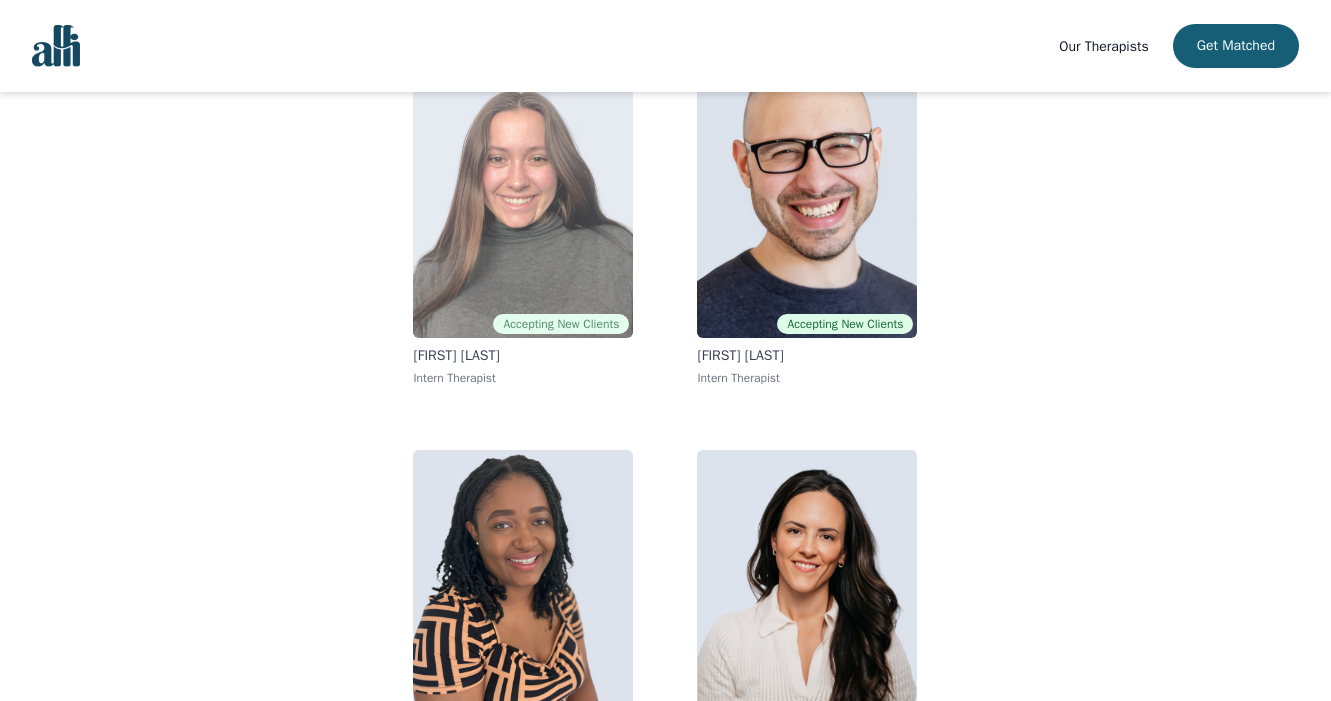 click at bounding box center (523, 194) 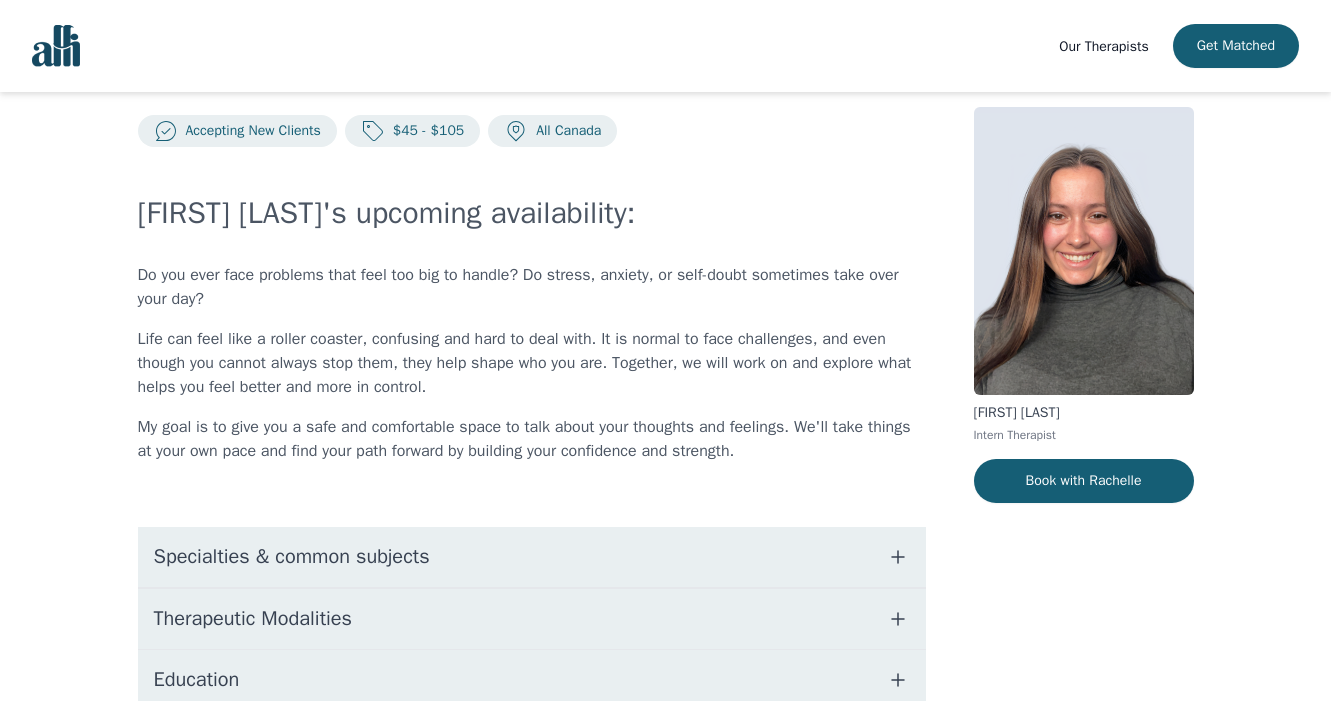 scroll, scrollTop: 5, scrollLeft: 0, axis: vertical 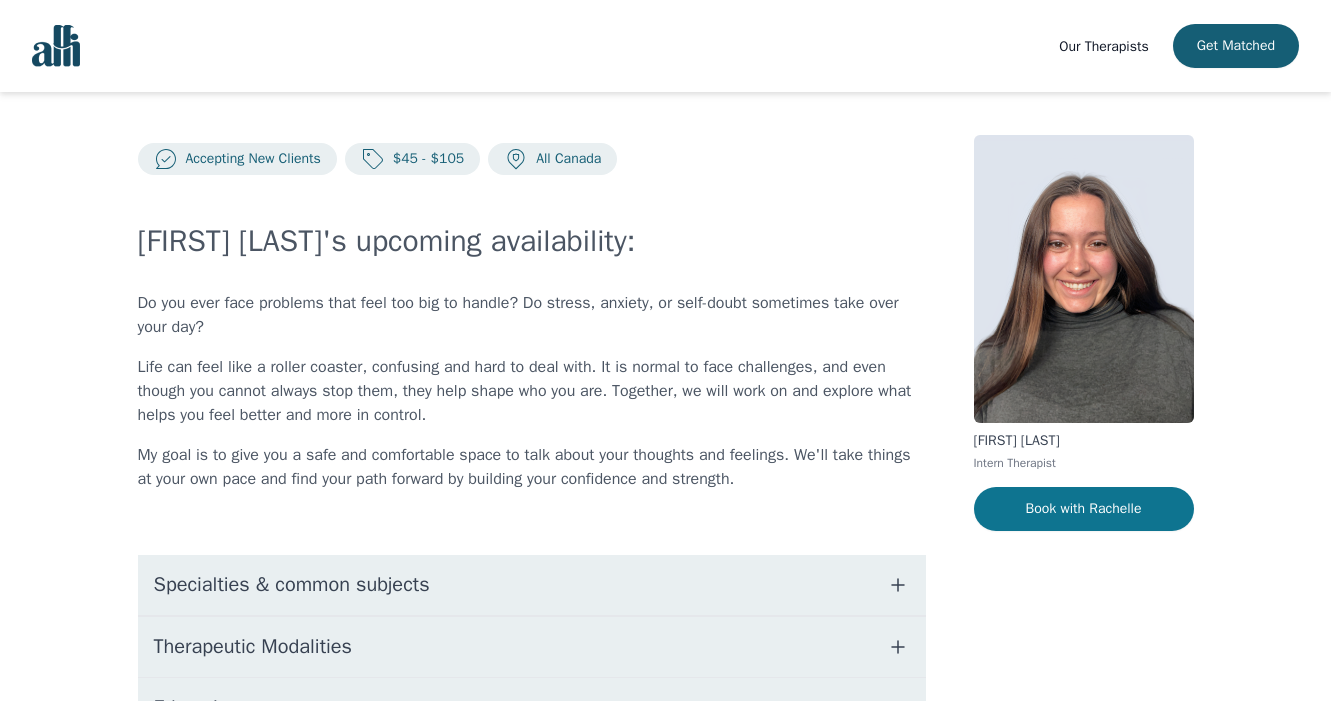 click on "Book with Rachelle" at bounding box center (1084, 509) 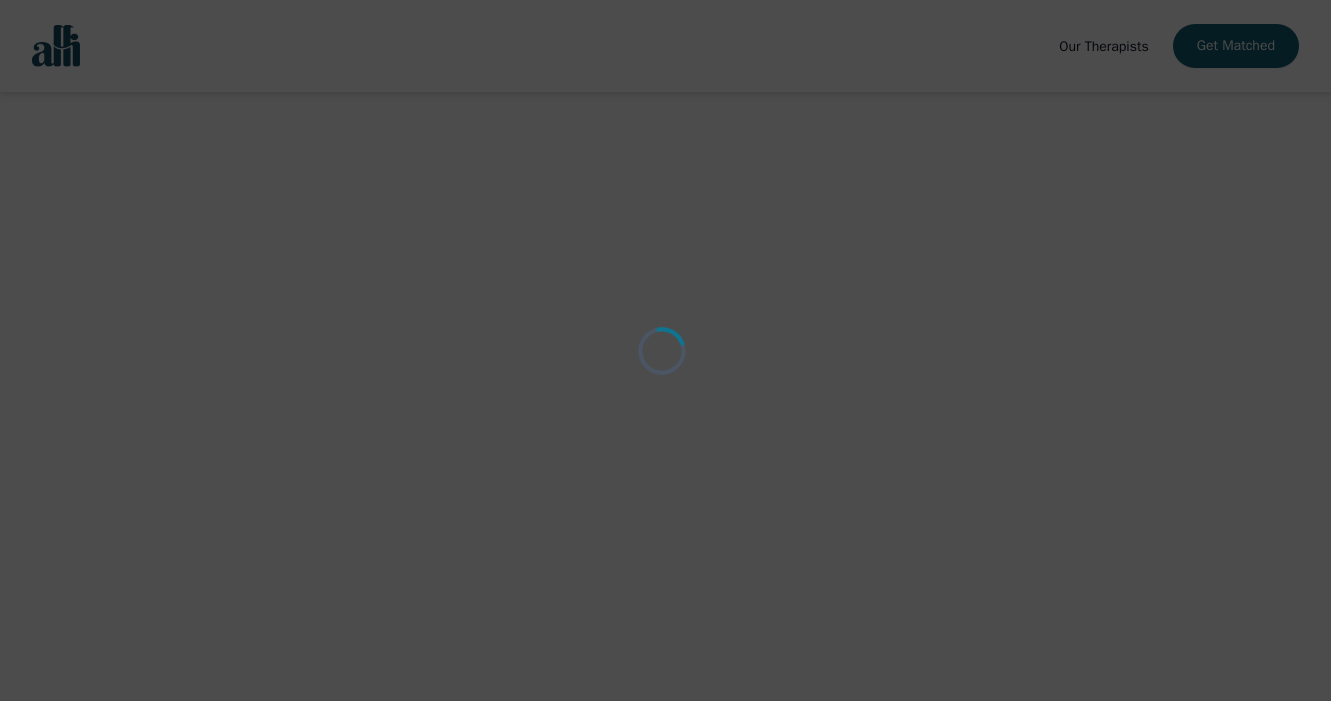 scroll, scrollTop: 0, scrollLeft: 0, axis: both 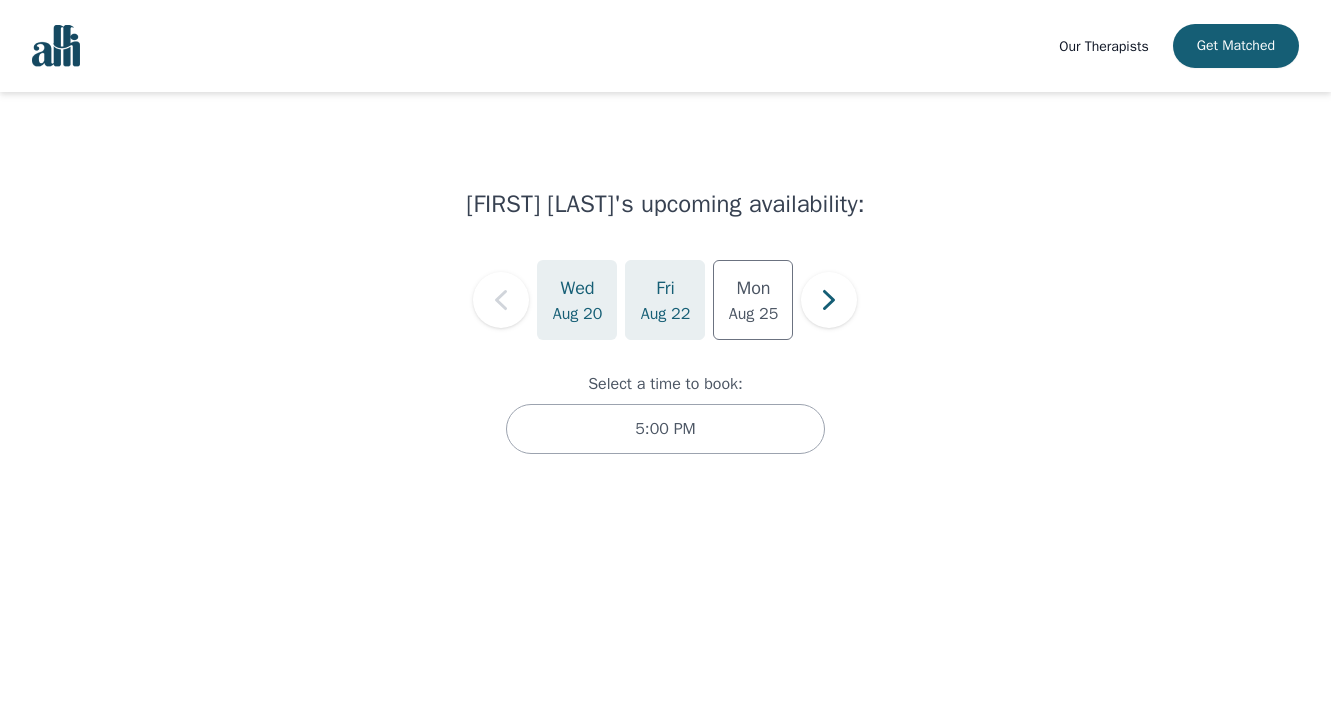 click on "Fri Aug 22" at bounding box center [665, 300] 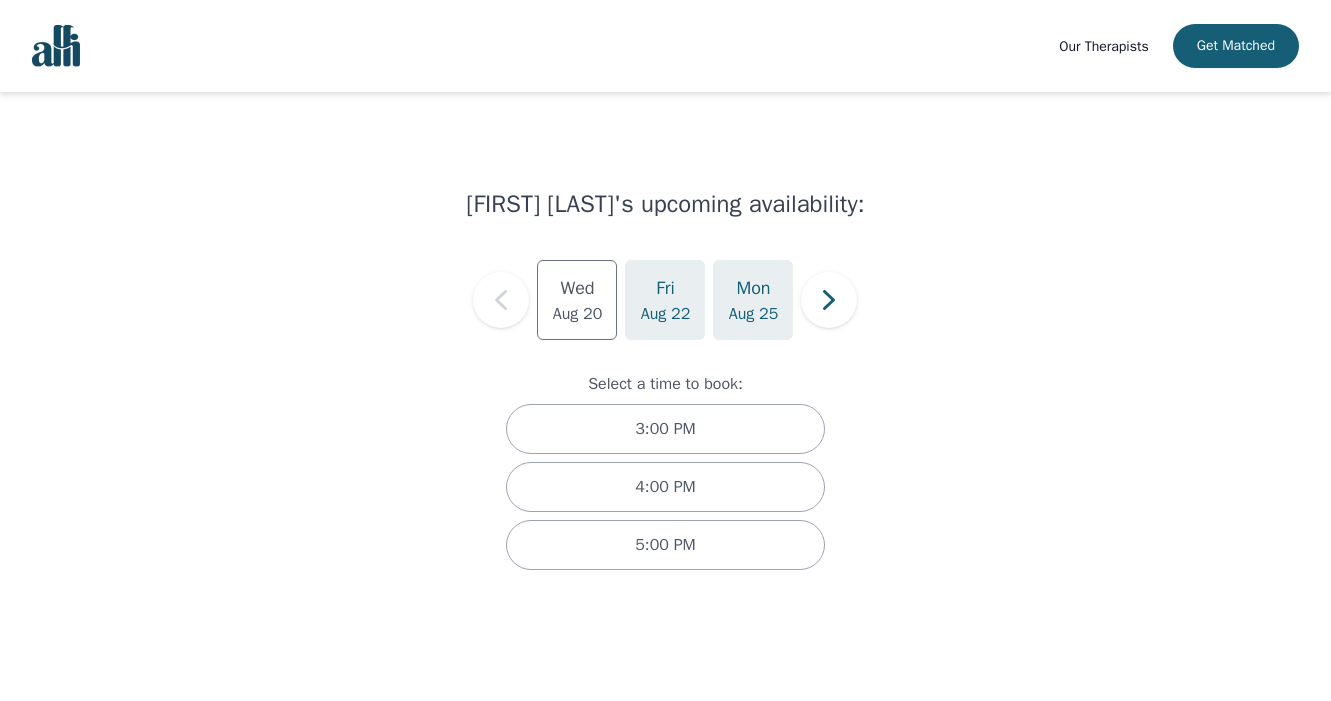 click on "Mon" at bounding box center (753, 288) 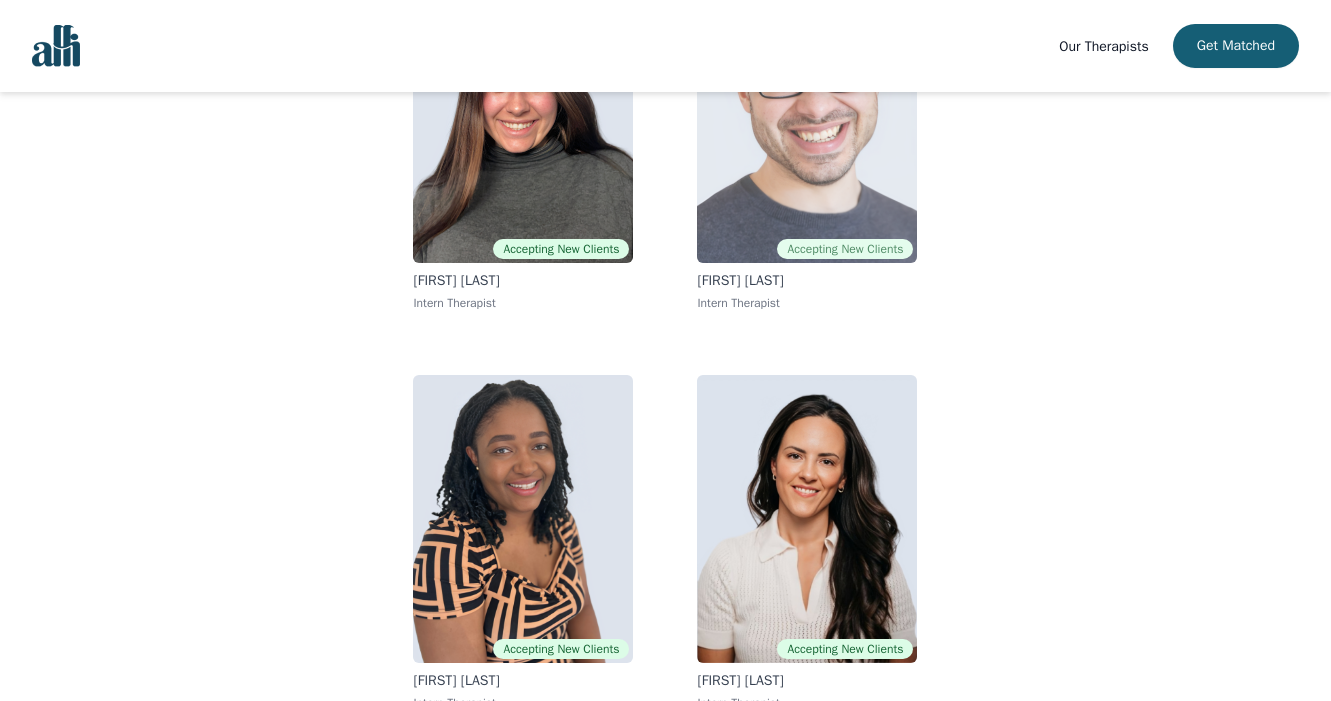 scroll, scrollTop: 318, scrollLeft: 0, axis: vertical 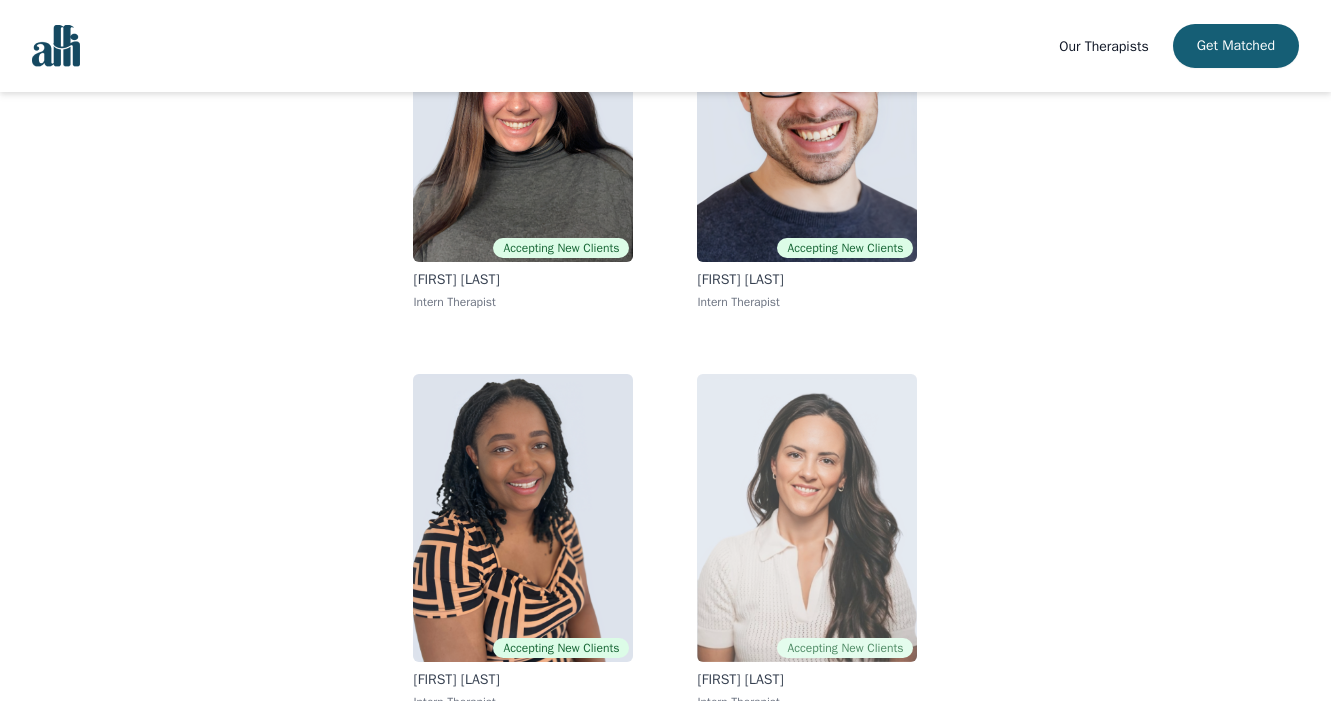 click at bounding box center (807, 518) 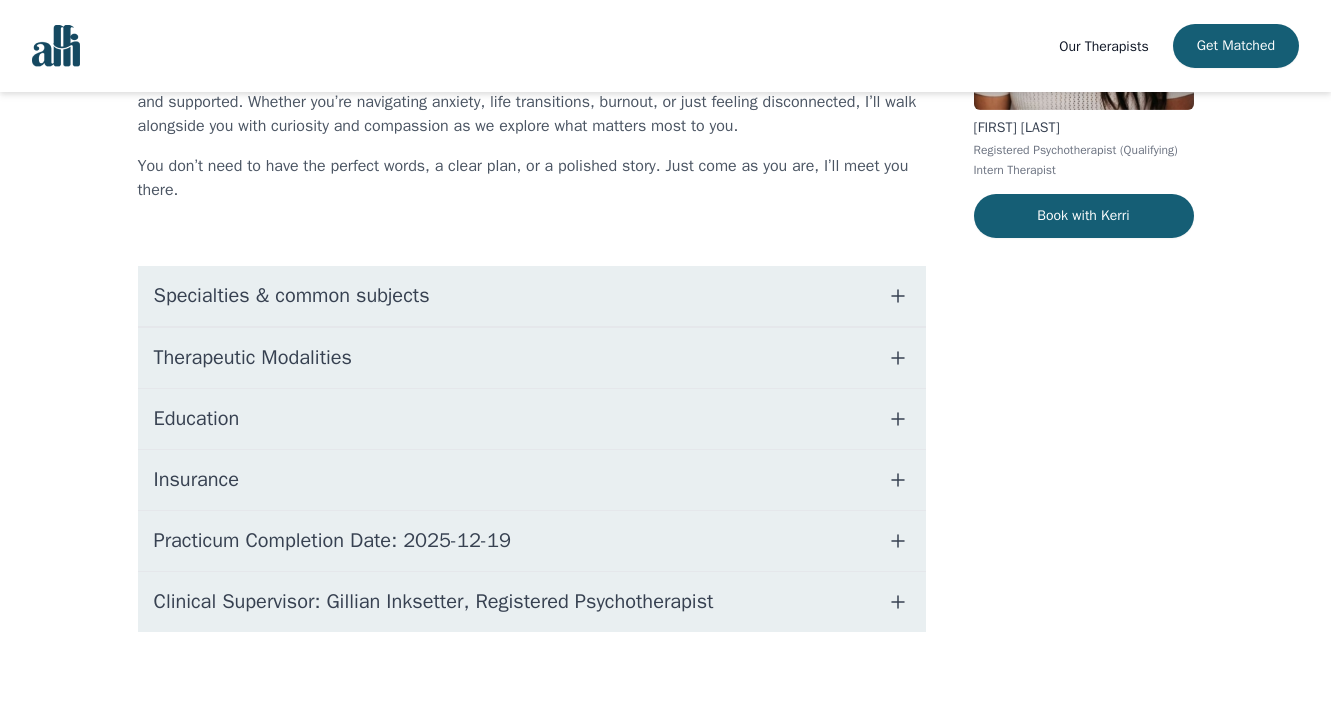 scroll, scrollTop: 0, scrollLeft: 0, axis: both 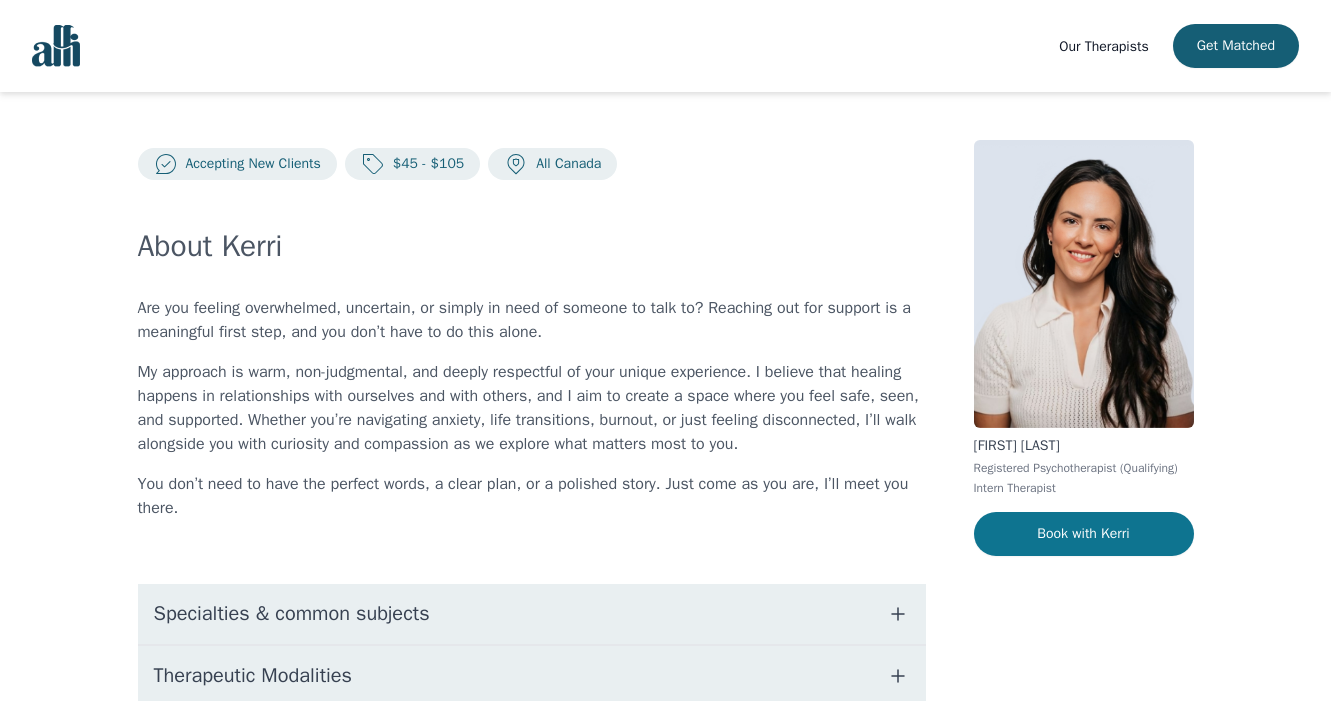 click on "Book with Kerri" at bounding box center [1084, 534] 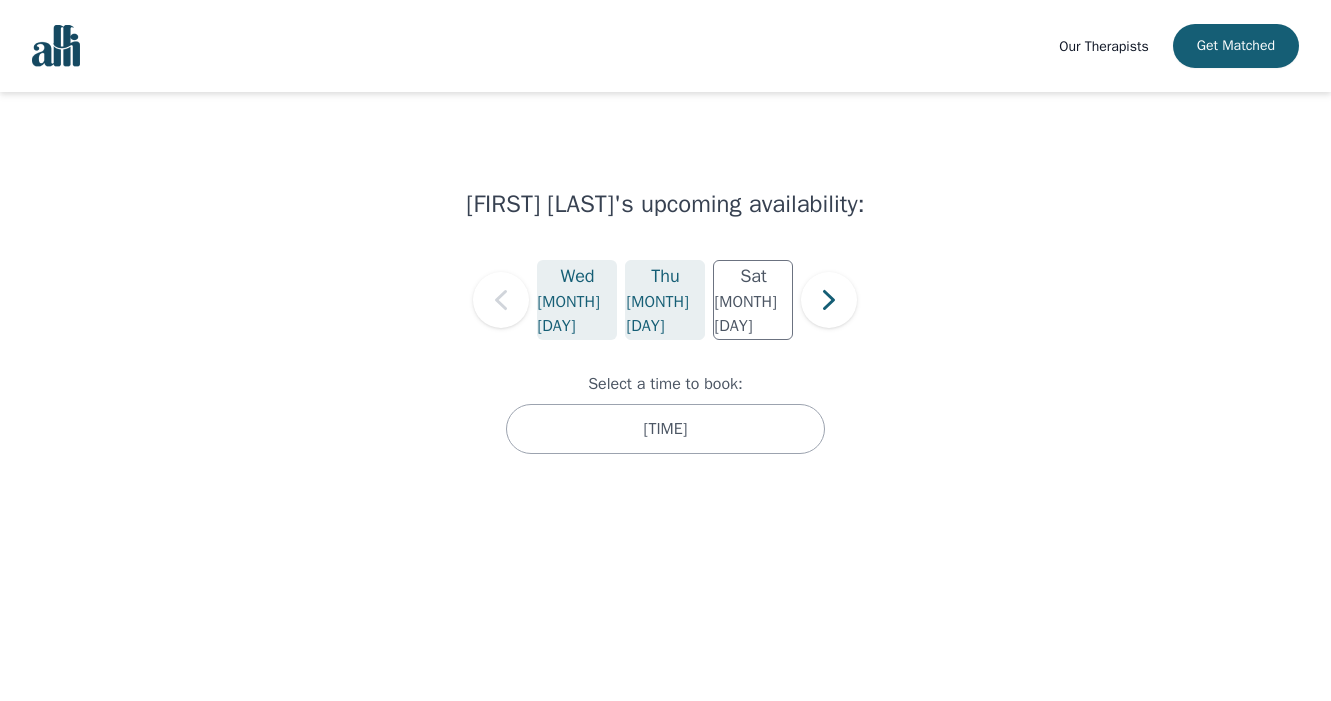 click on "Thu Sep 11" at bounding box center [665, 300] 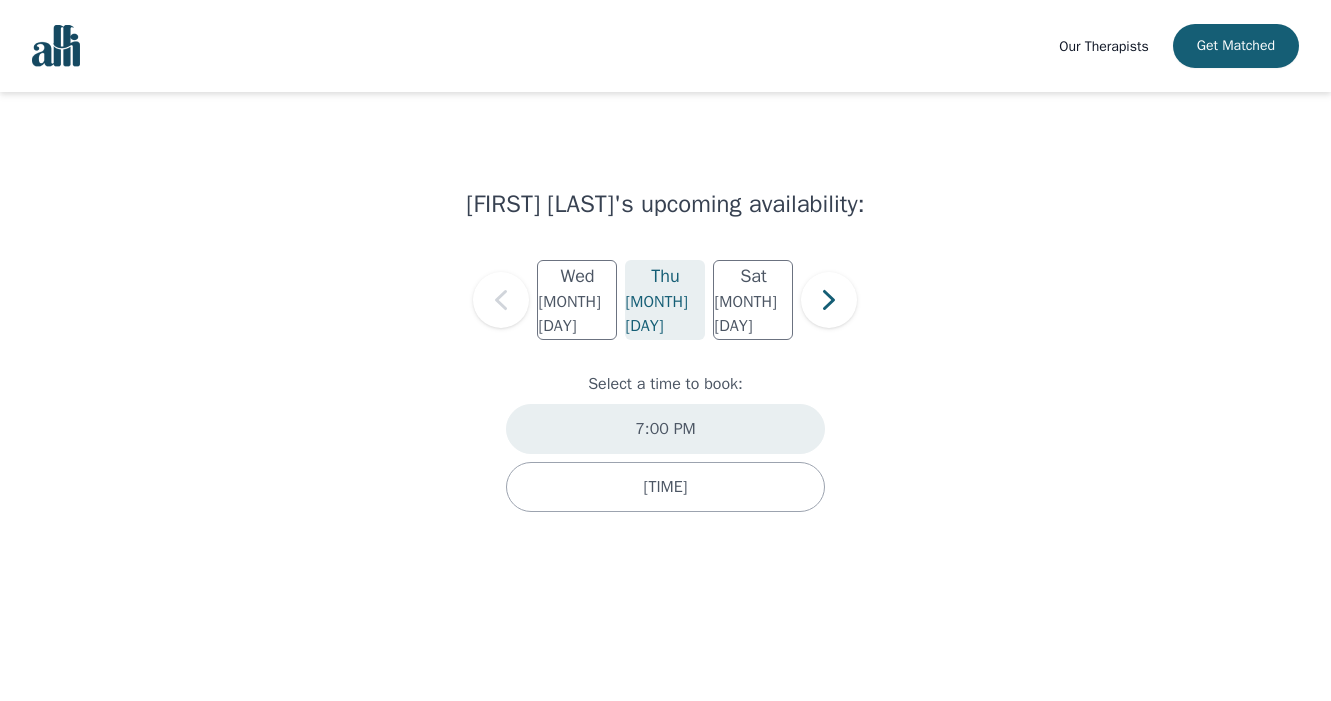 click on "7:00 PM" at bounding box center (665, 429) 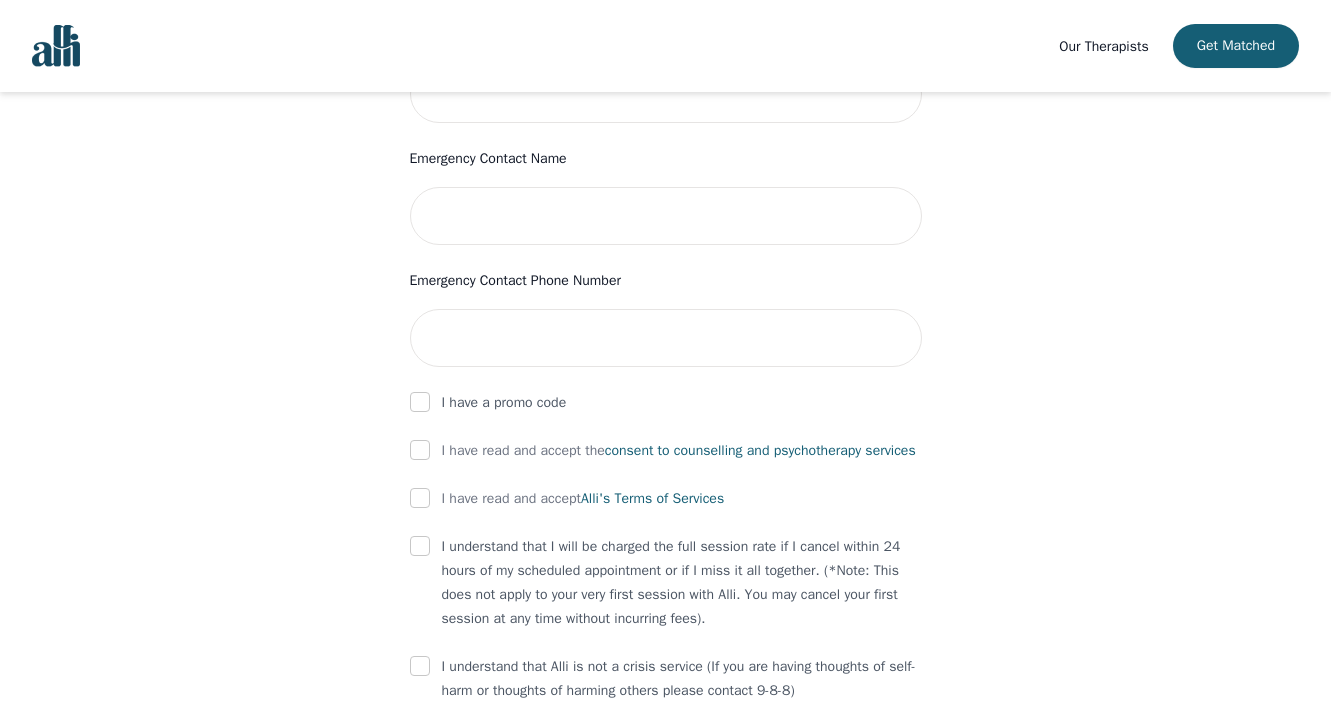 scroll, scrollTop: 964, scrollLeft: 0, axis: vertical 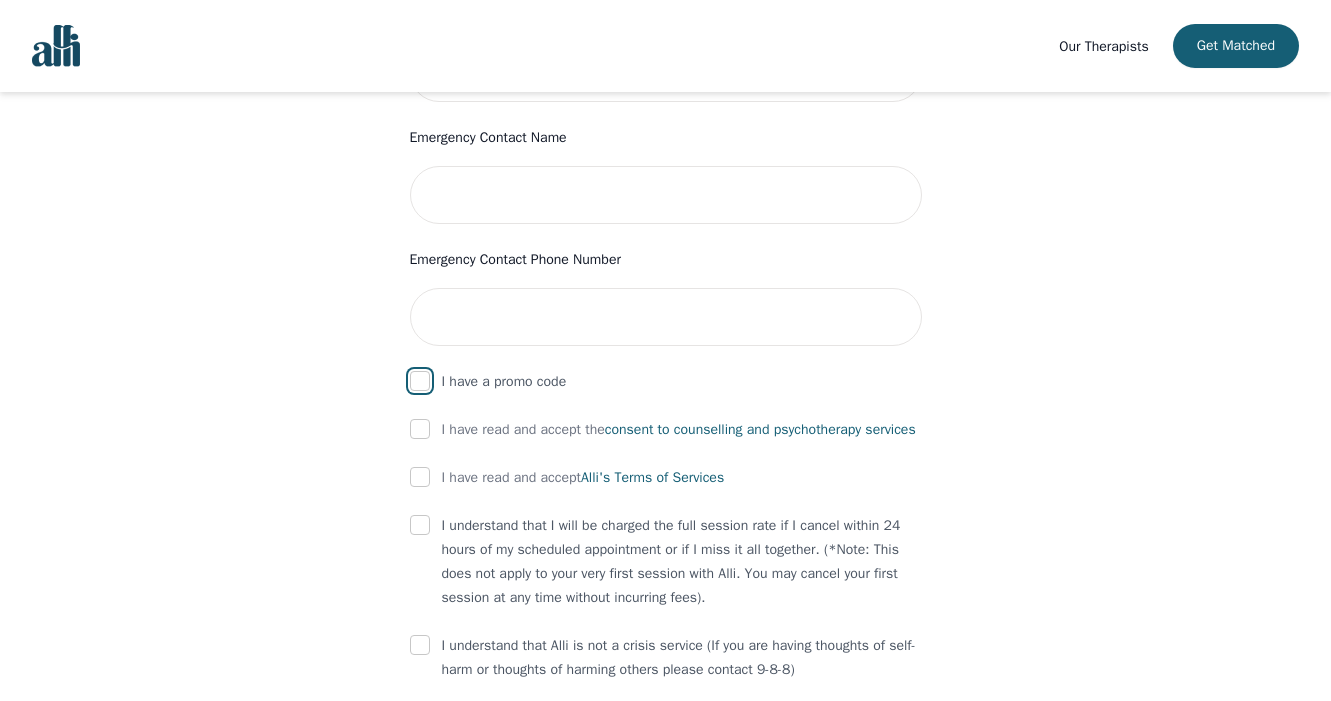 click at bounding box center (420, 381) 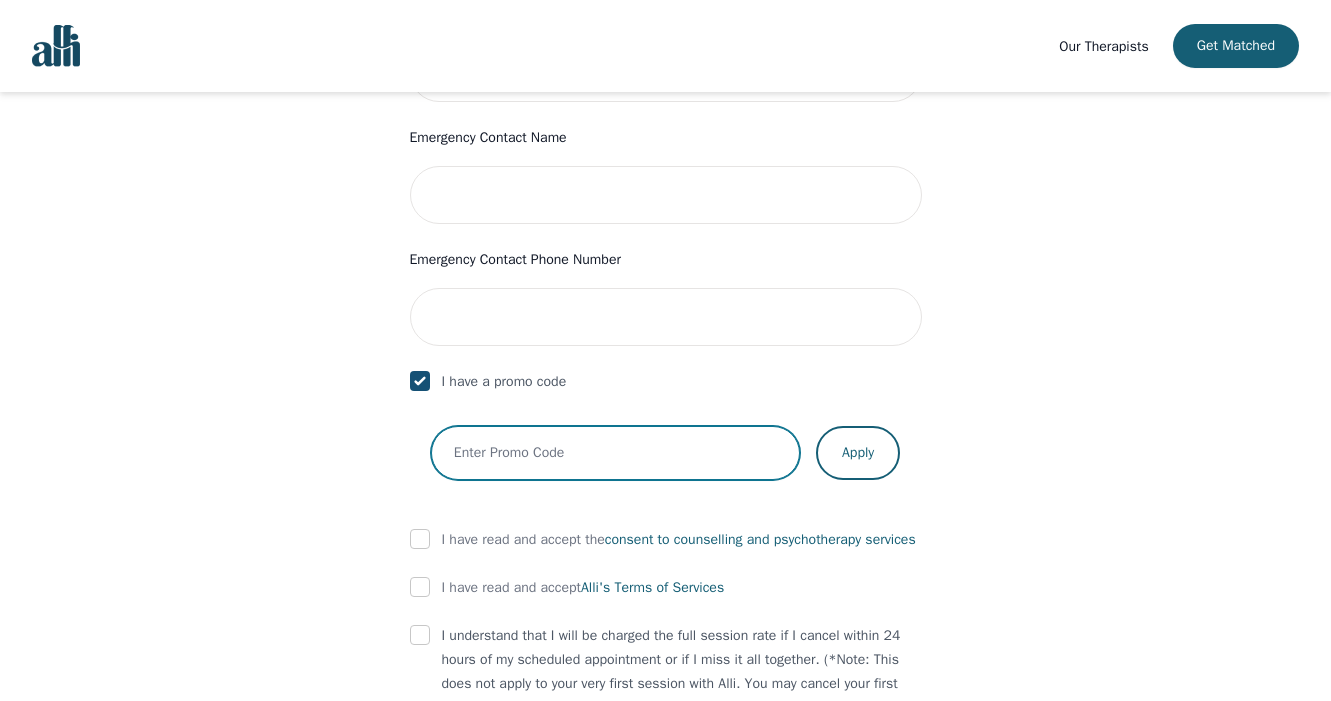 click at bounding box center (615, 453) 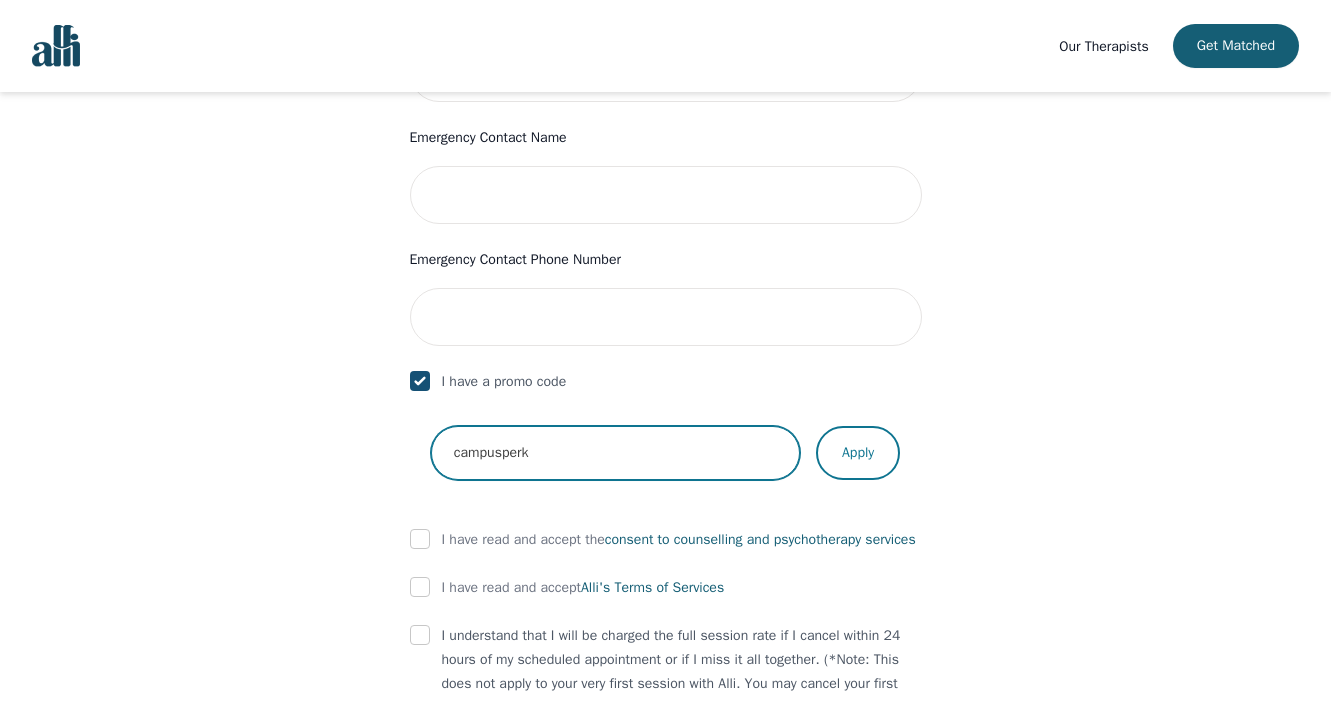 type on "campusperk" 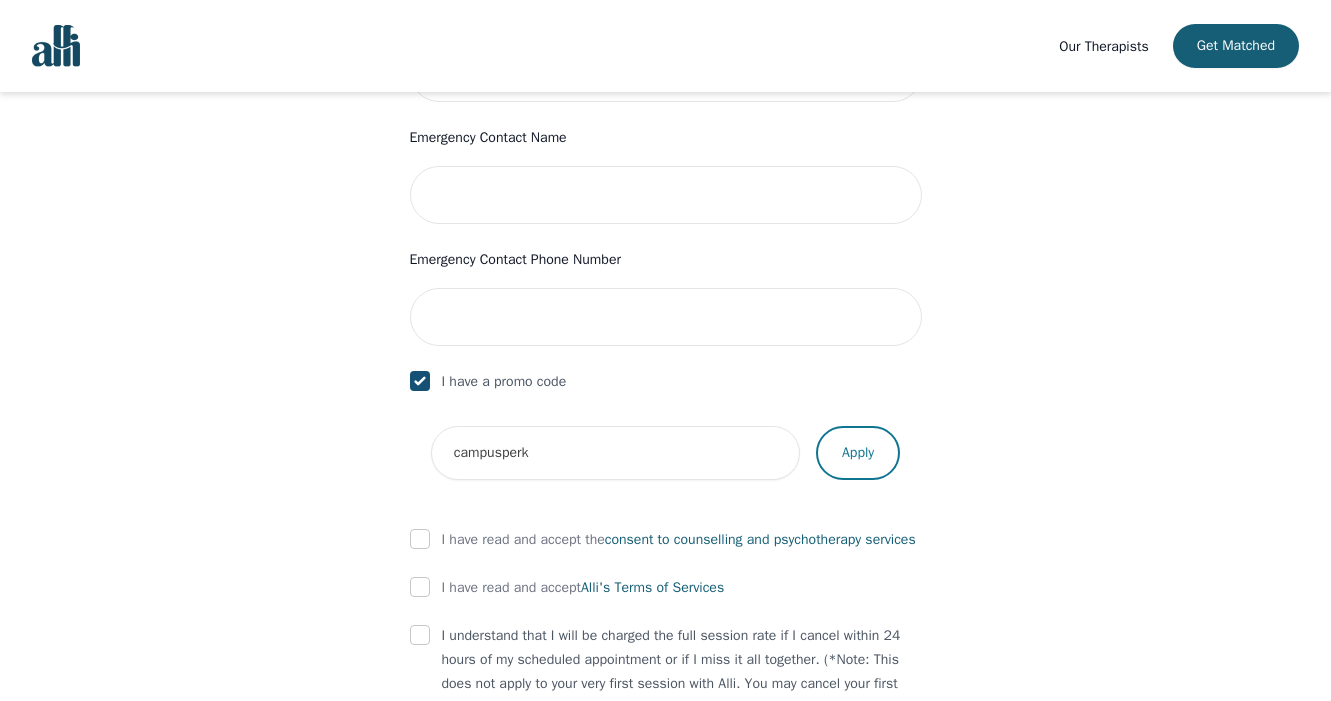 click on "Apply" at bounding box center [858, 453] 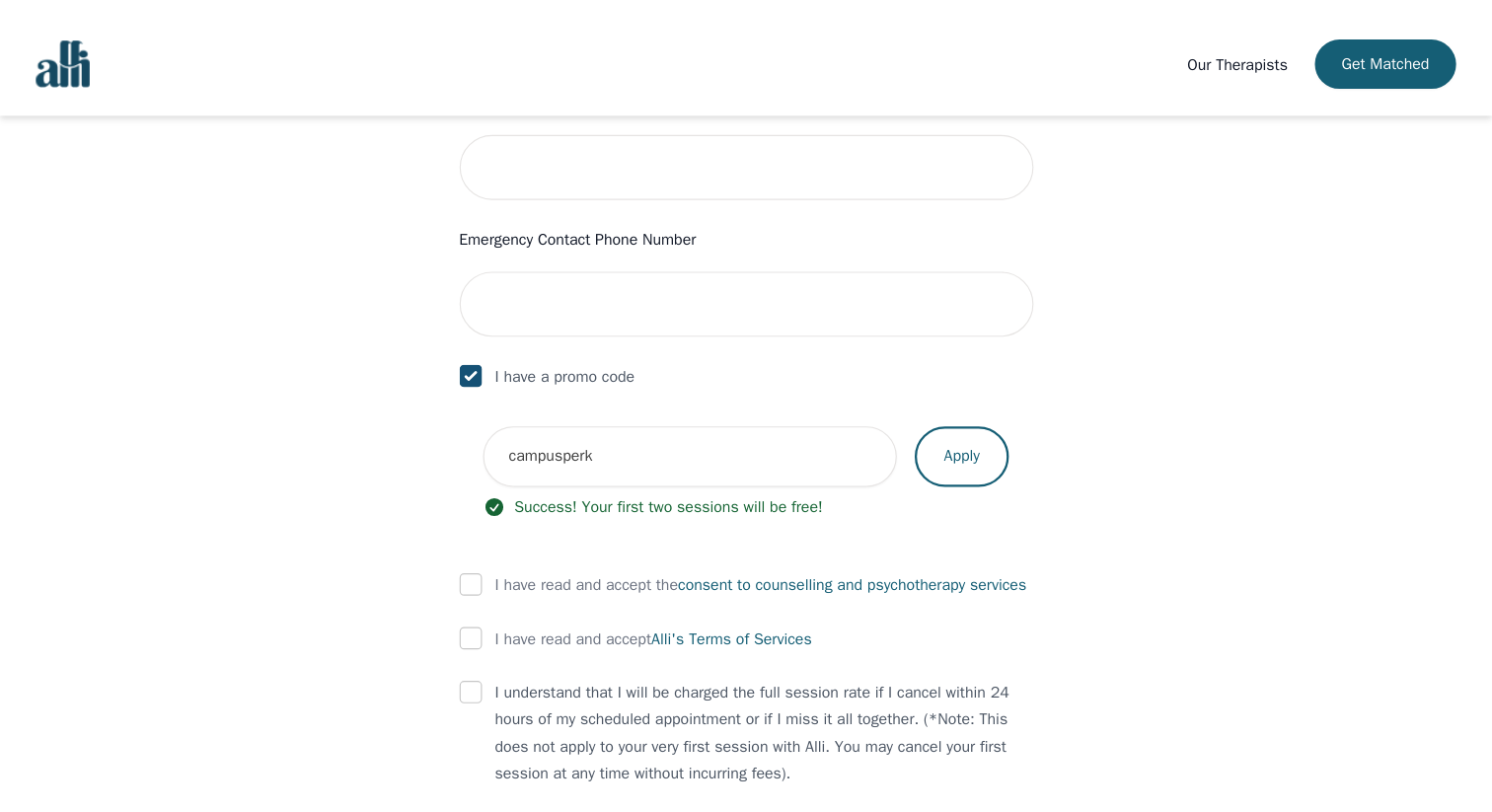 scroll, scrollTop: 1018, scrollLeft: 0, axis: vertical 